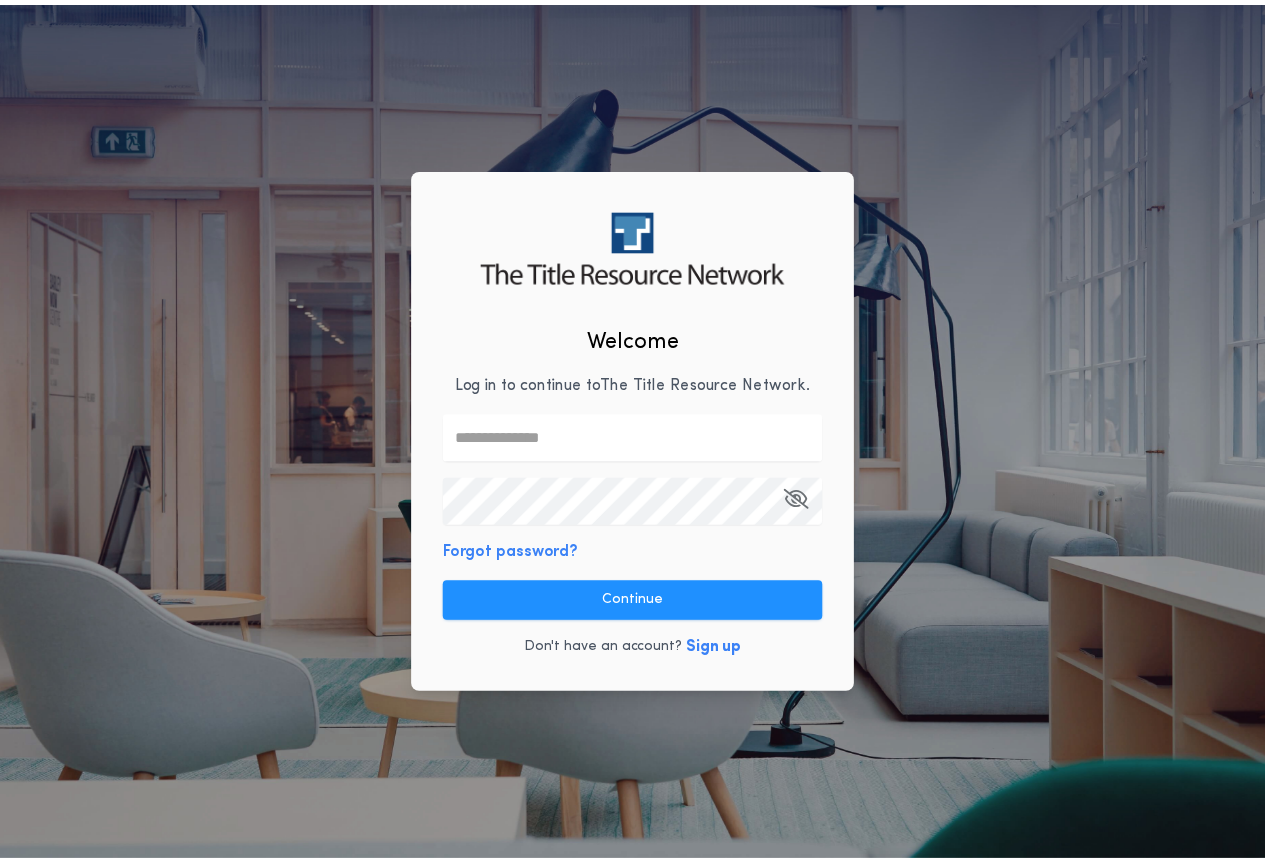 scroll, scrollTop: 0, scrollLeft: 0, axis: both 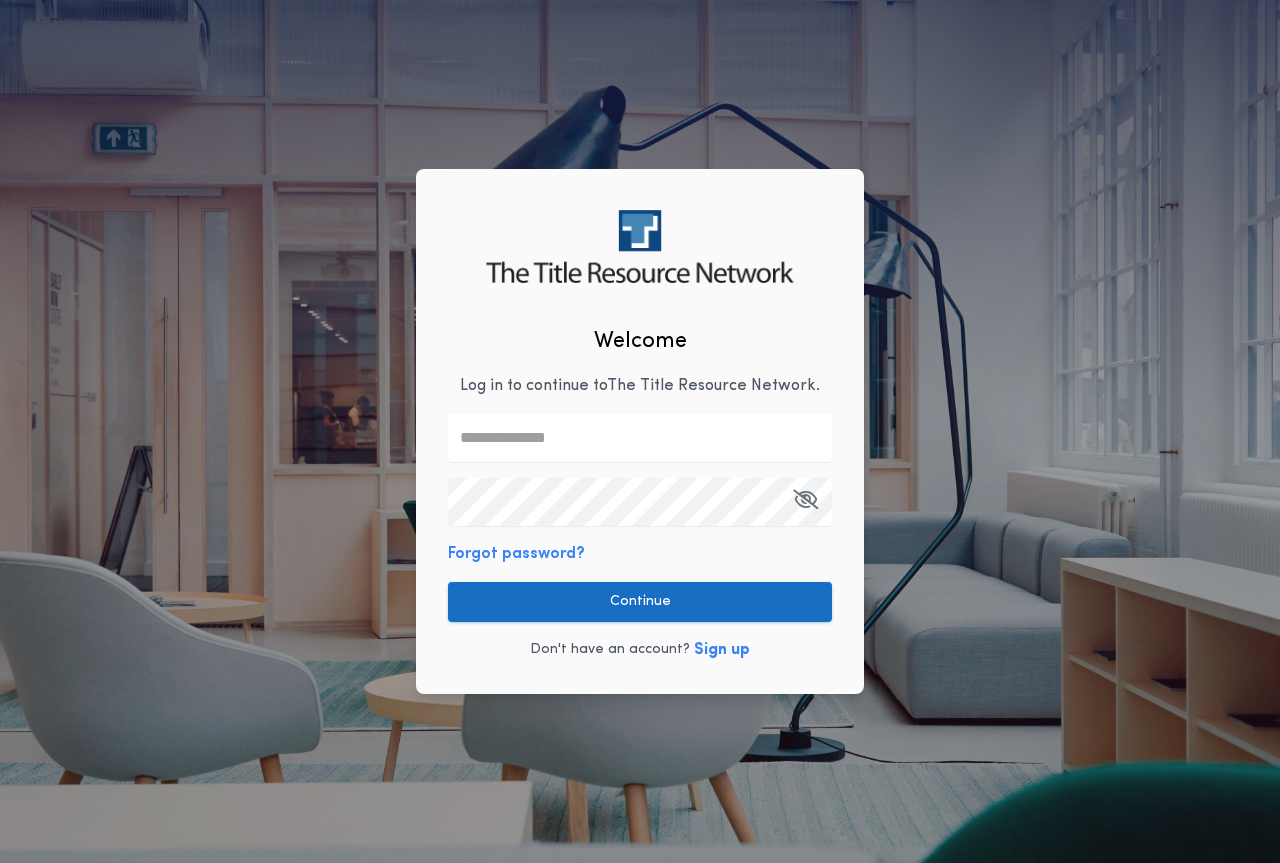 type on "**********" 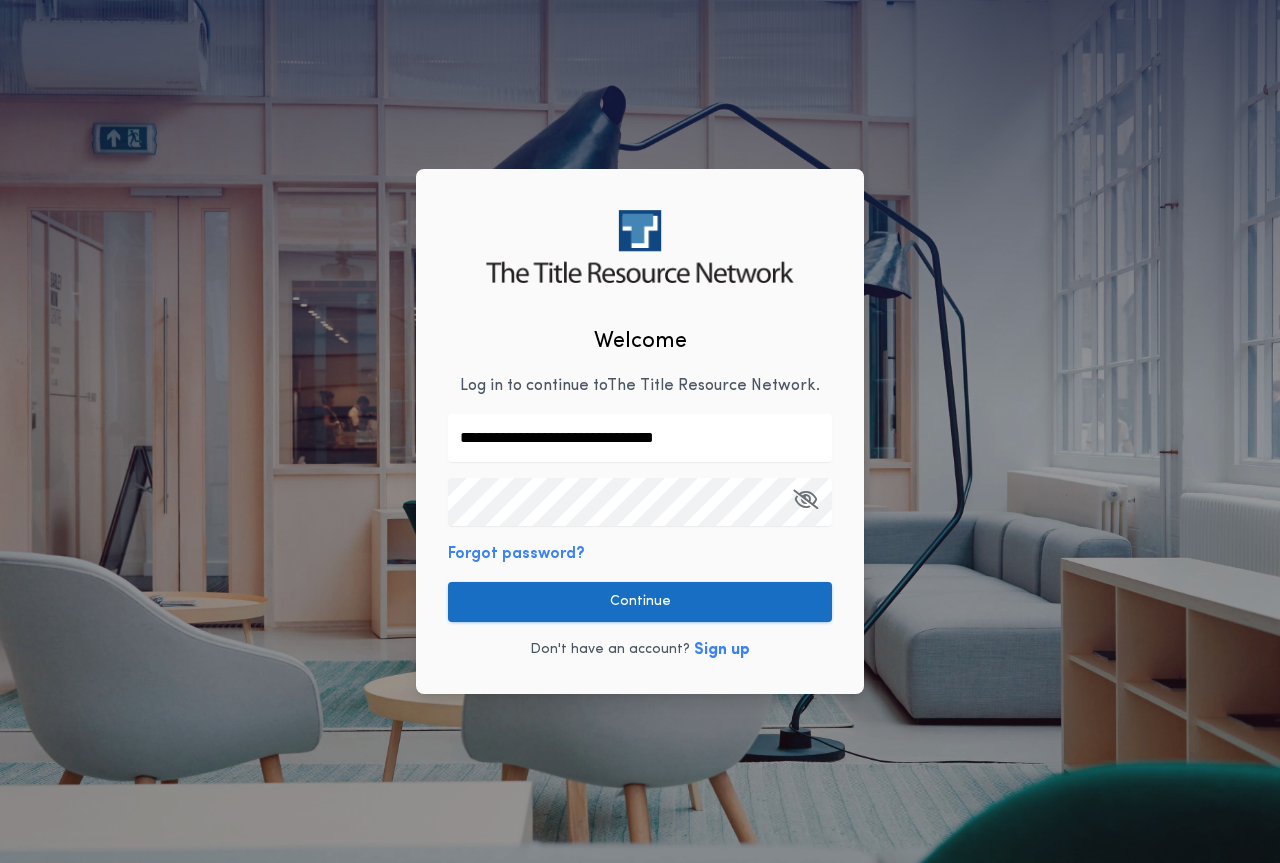click on "Continue" at bounding box center [640, 602] 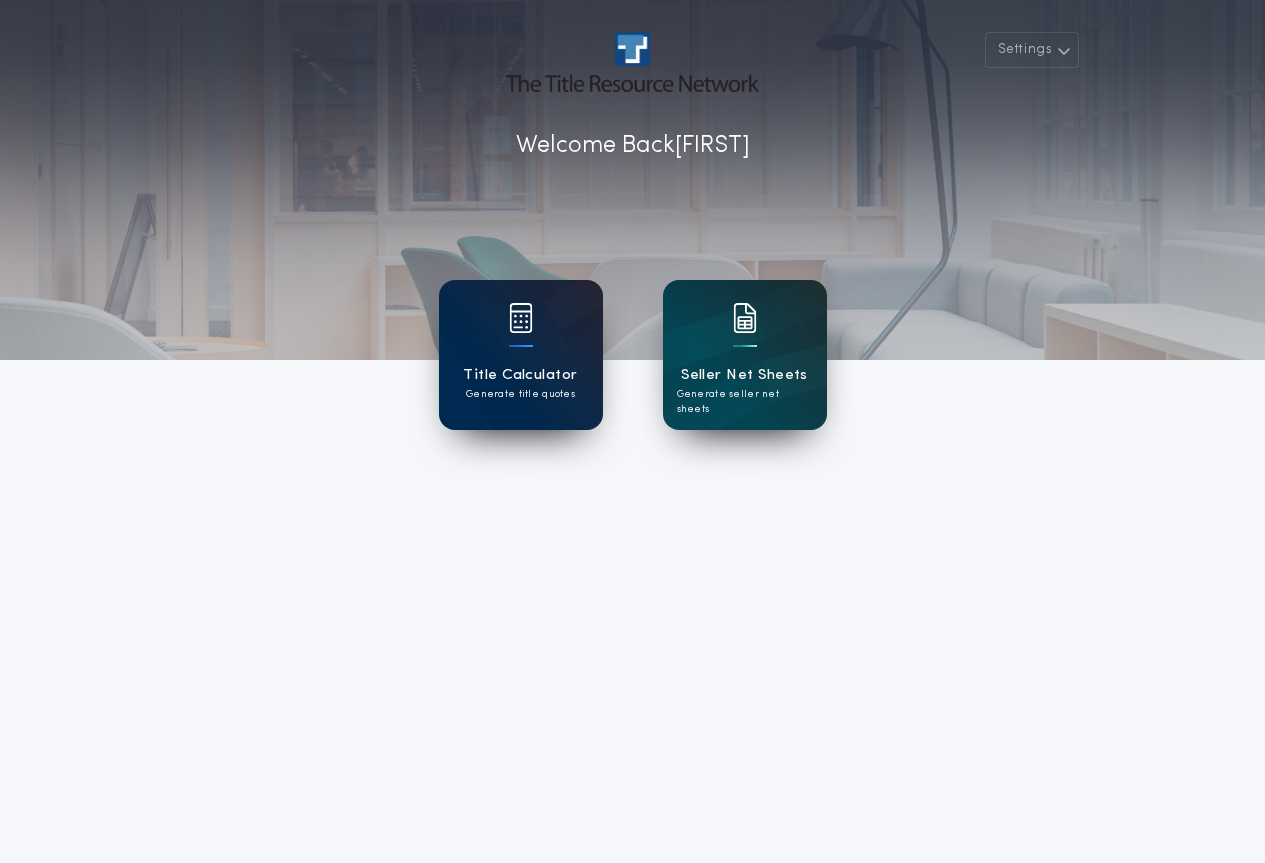 click on "Title Calculator Generate title quotes" at bounding box center (521, 355) 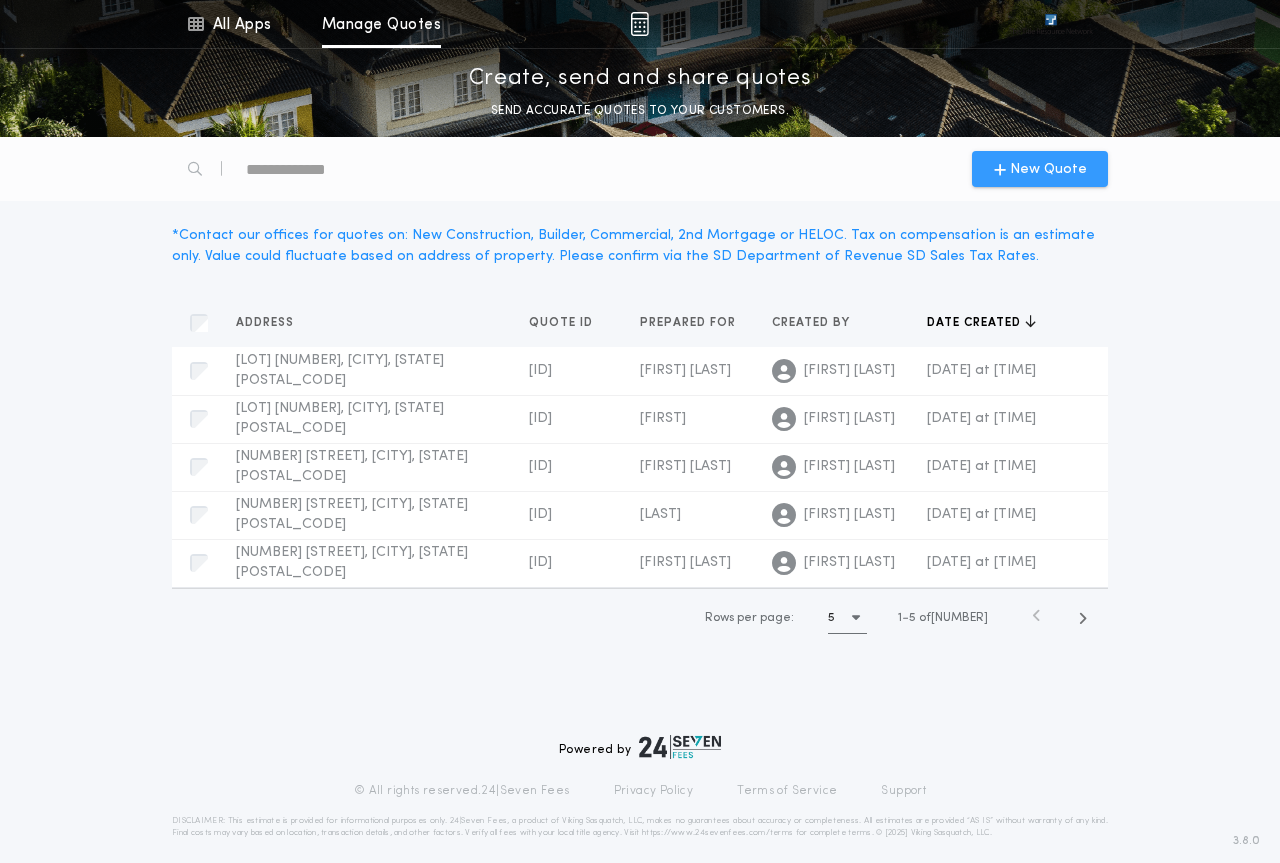 click on "New Quote" at bounding box center [1040, 169] 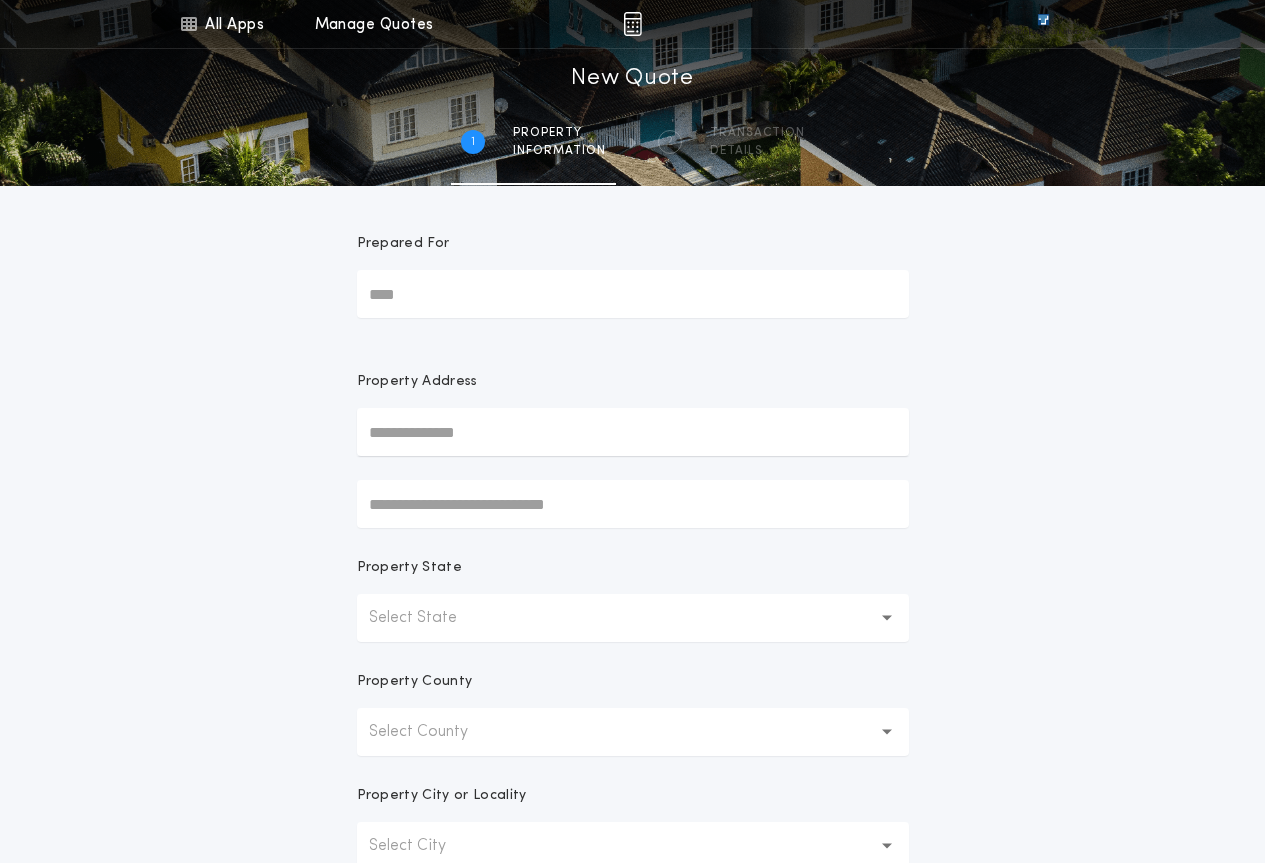 drag, startPoint x: 513, startPoint y: 654, endPoint x: 514, endPoint y: 624, distance: 30.016663 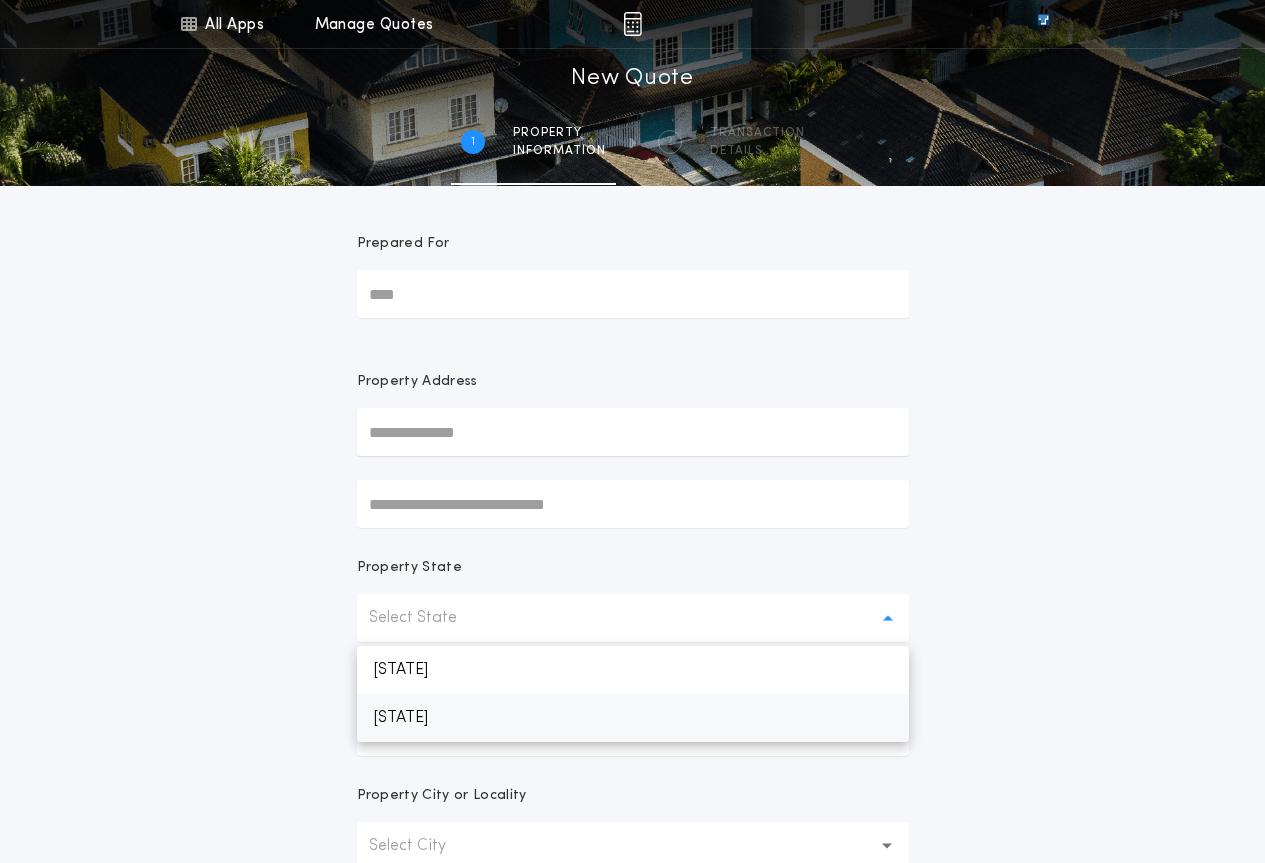 click on "[STATE]" at bounding box center [633, 718] 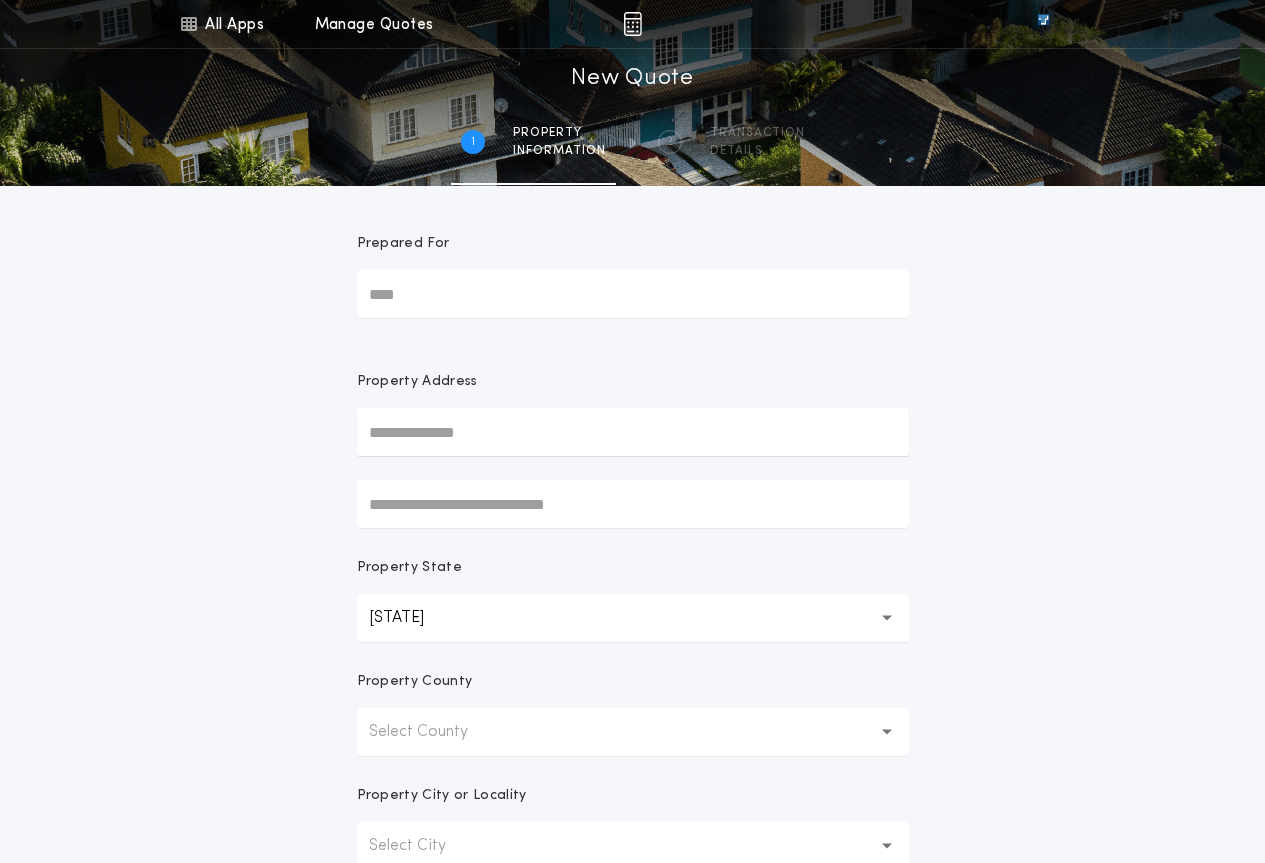 click on "Select County" at bounding box center [434, 732] 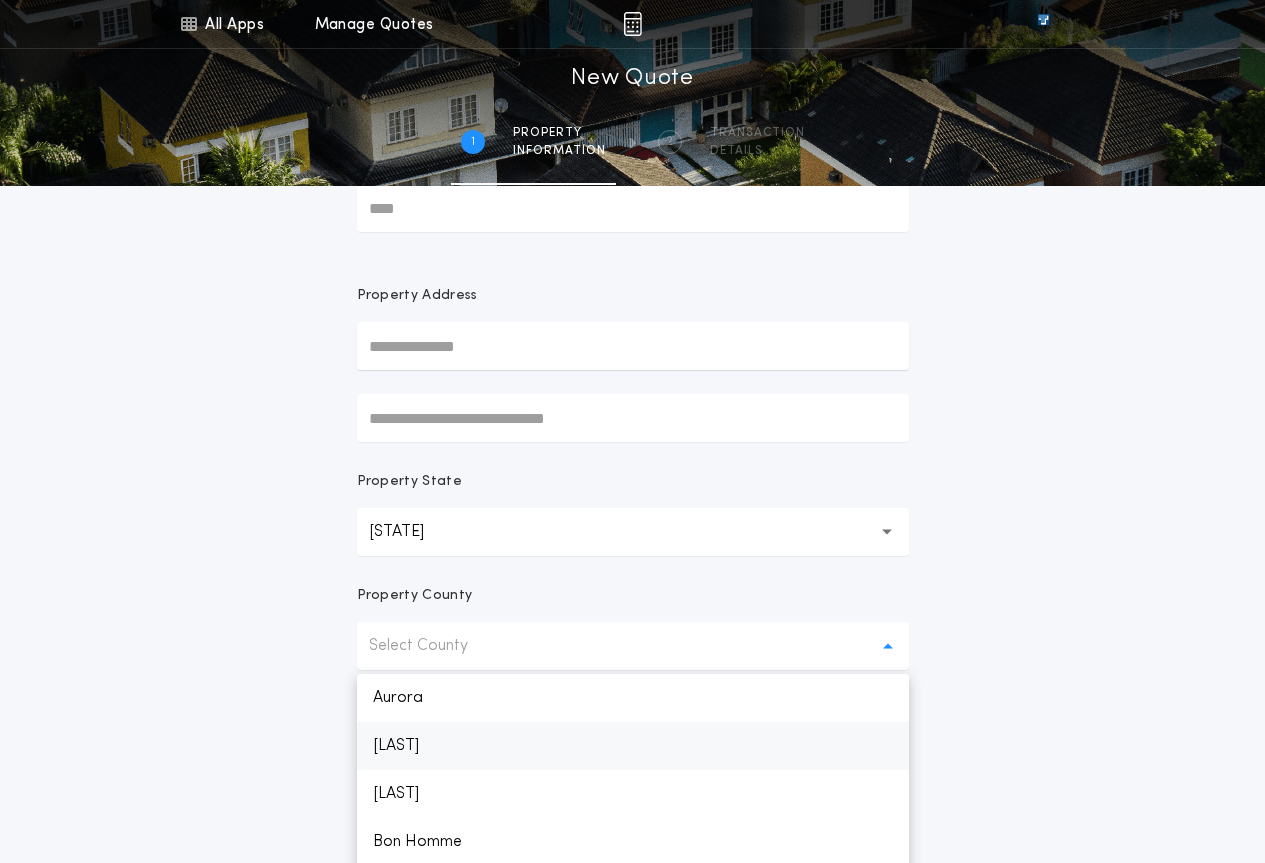 scroll, scrollTop: 400, scrollLeft: 0, axis: vertical 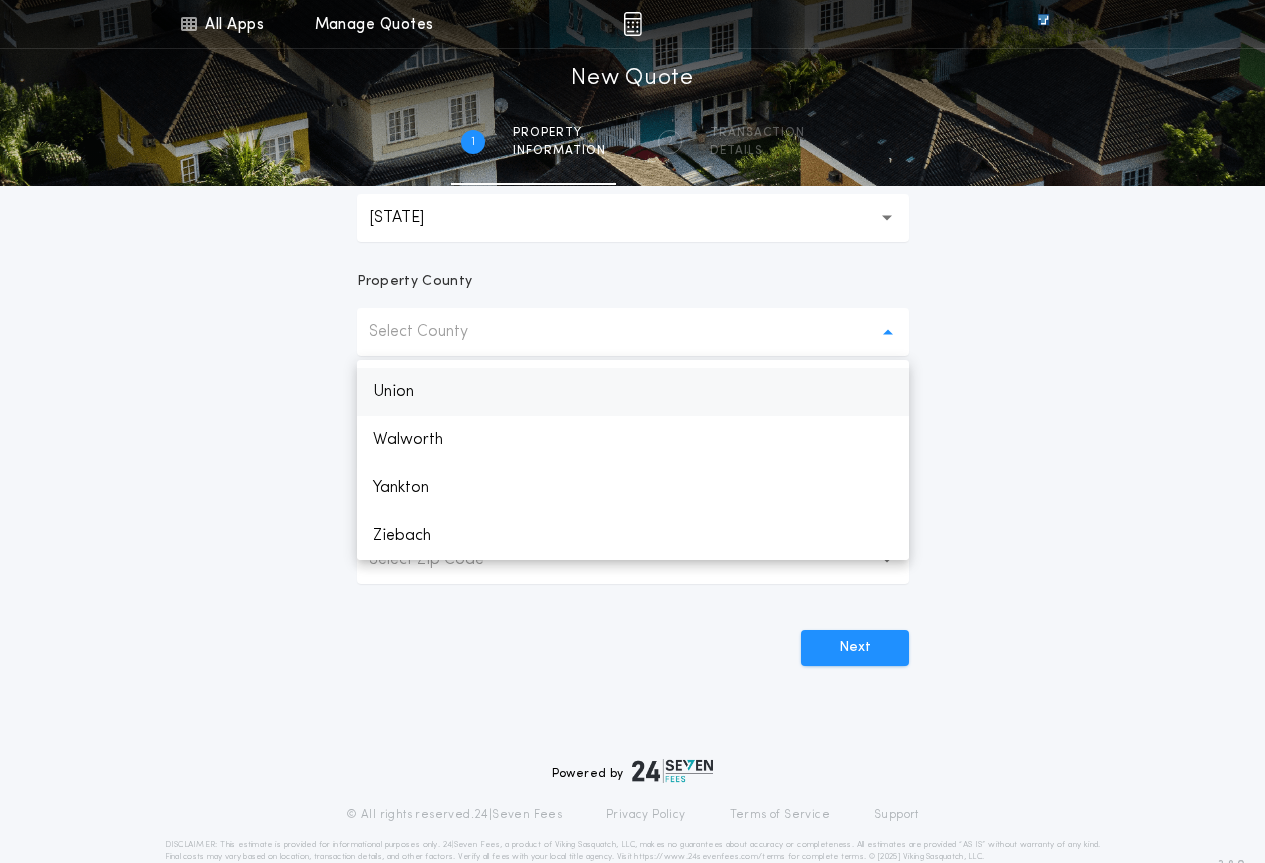 click on "Union" at bounding box center (633, 392) 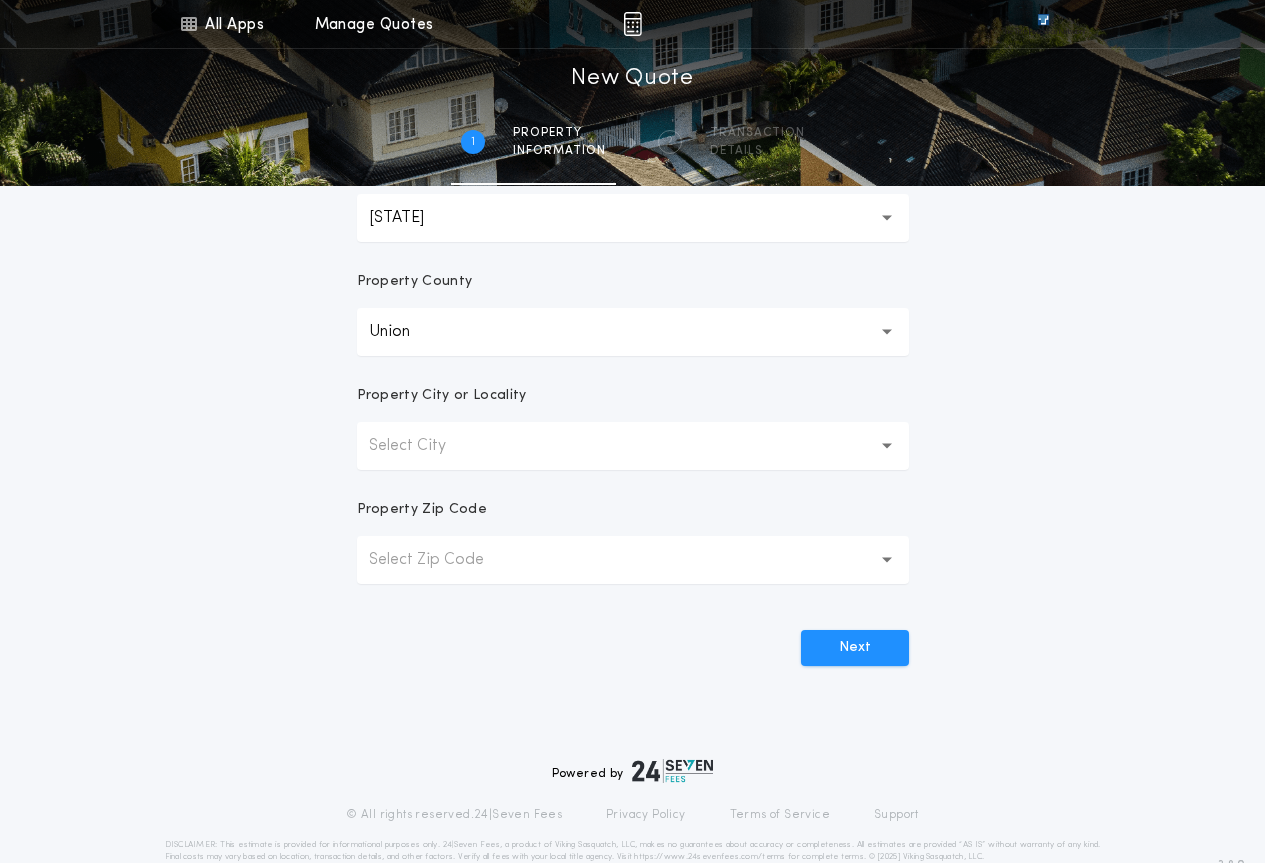 click on "Select City" at bounding box center [633, 446] 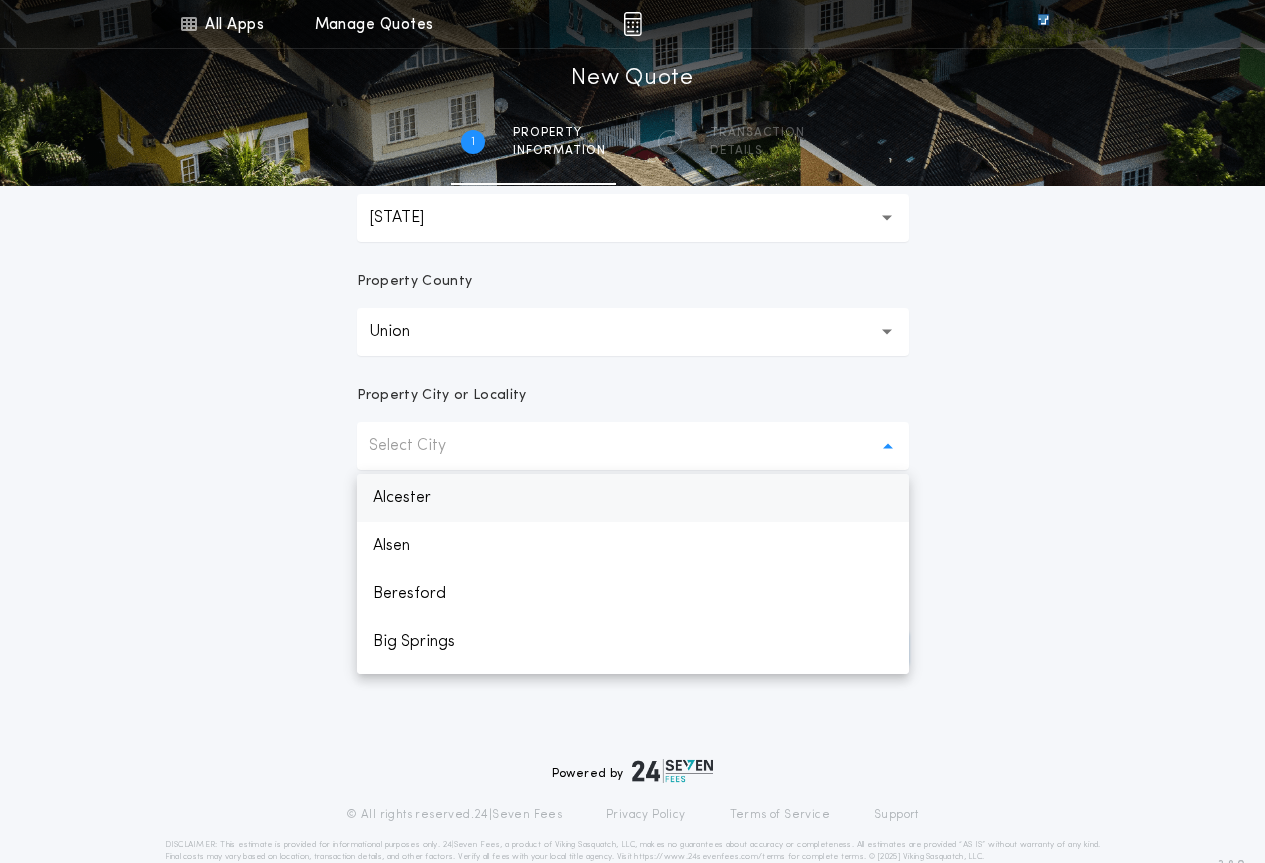 click on "Alcester" at bounding box center [633, 498] 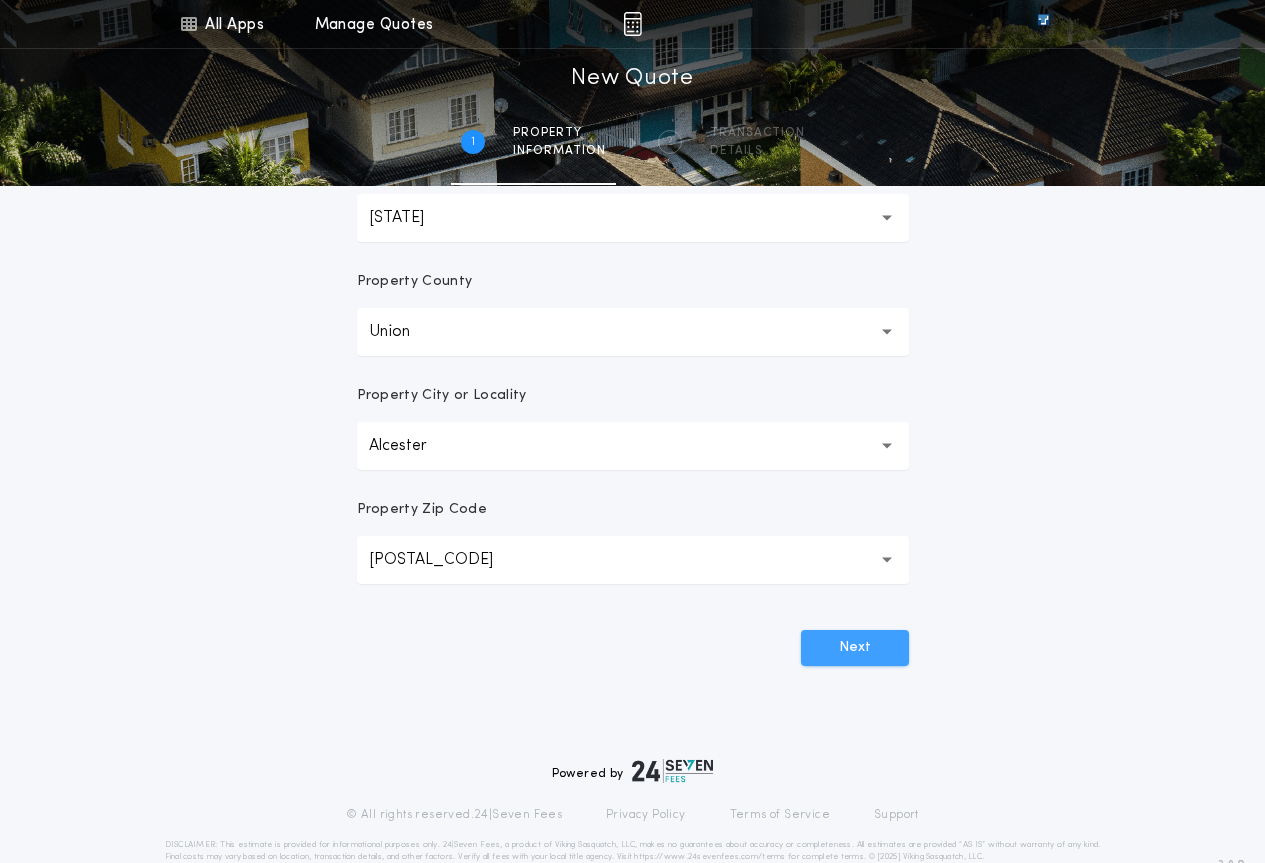 click on "Next" at bounding box center (855, 648) 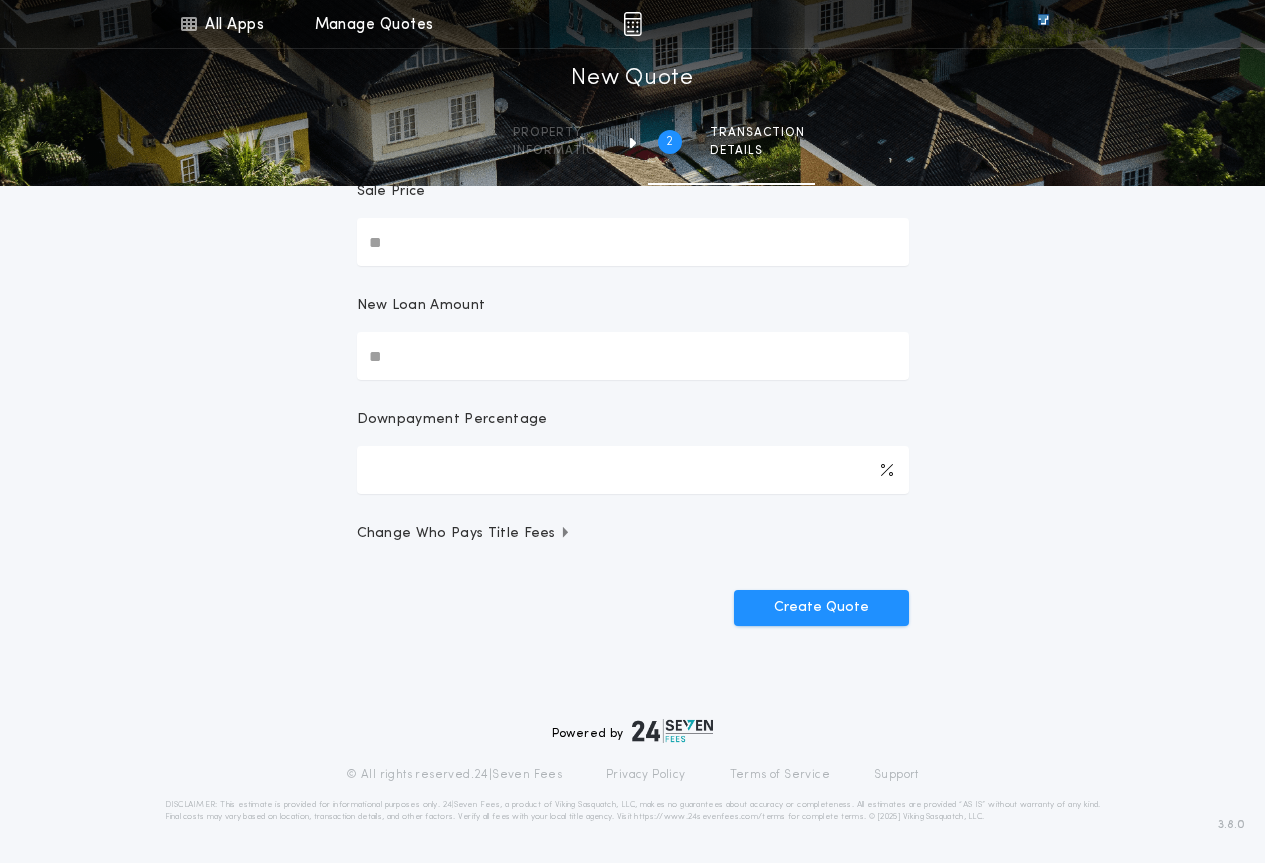 scroll, scrollTop: 0, scrollLeft: 0, axis: both 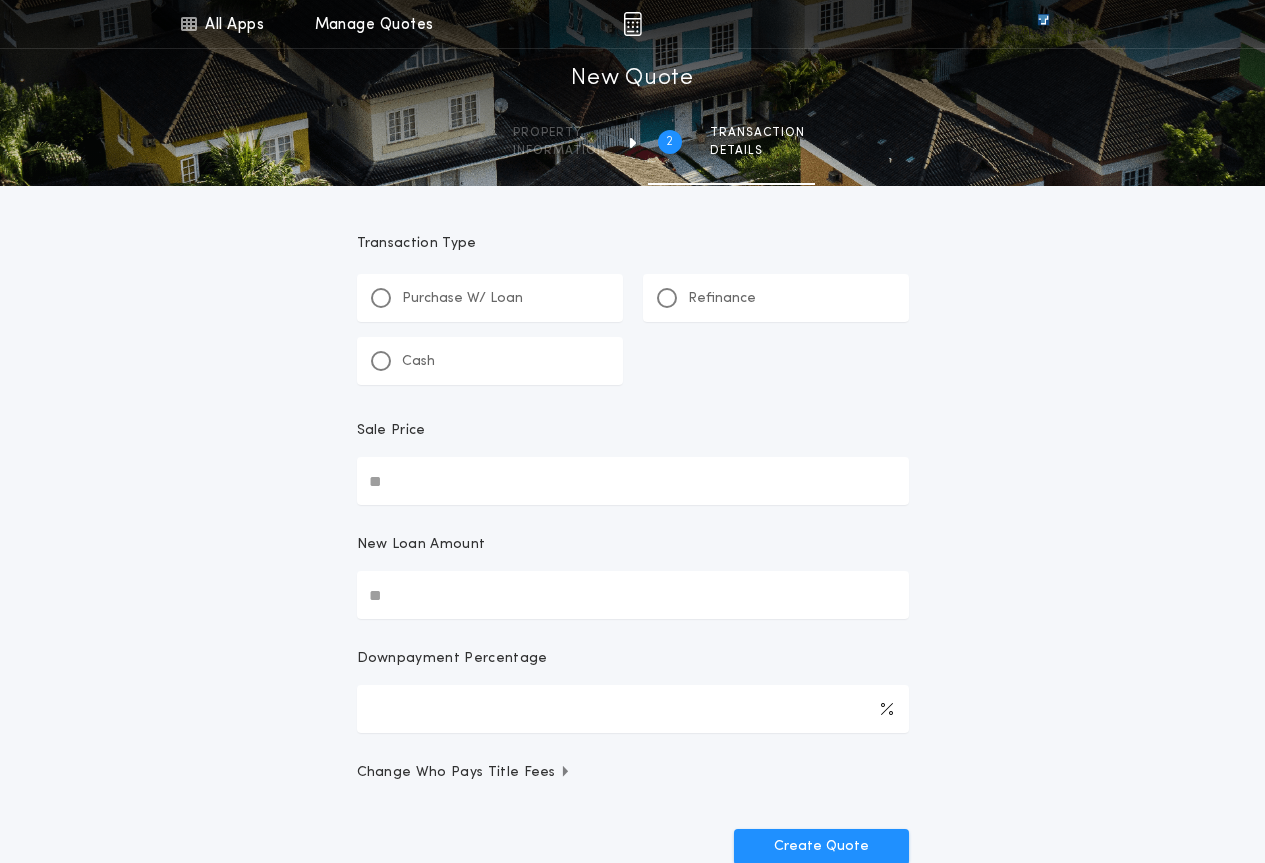 click on "Purchase W/ Loan" at bounding box center [490, 298] 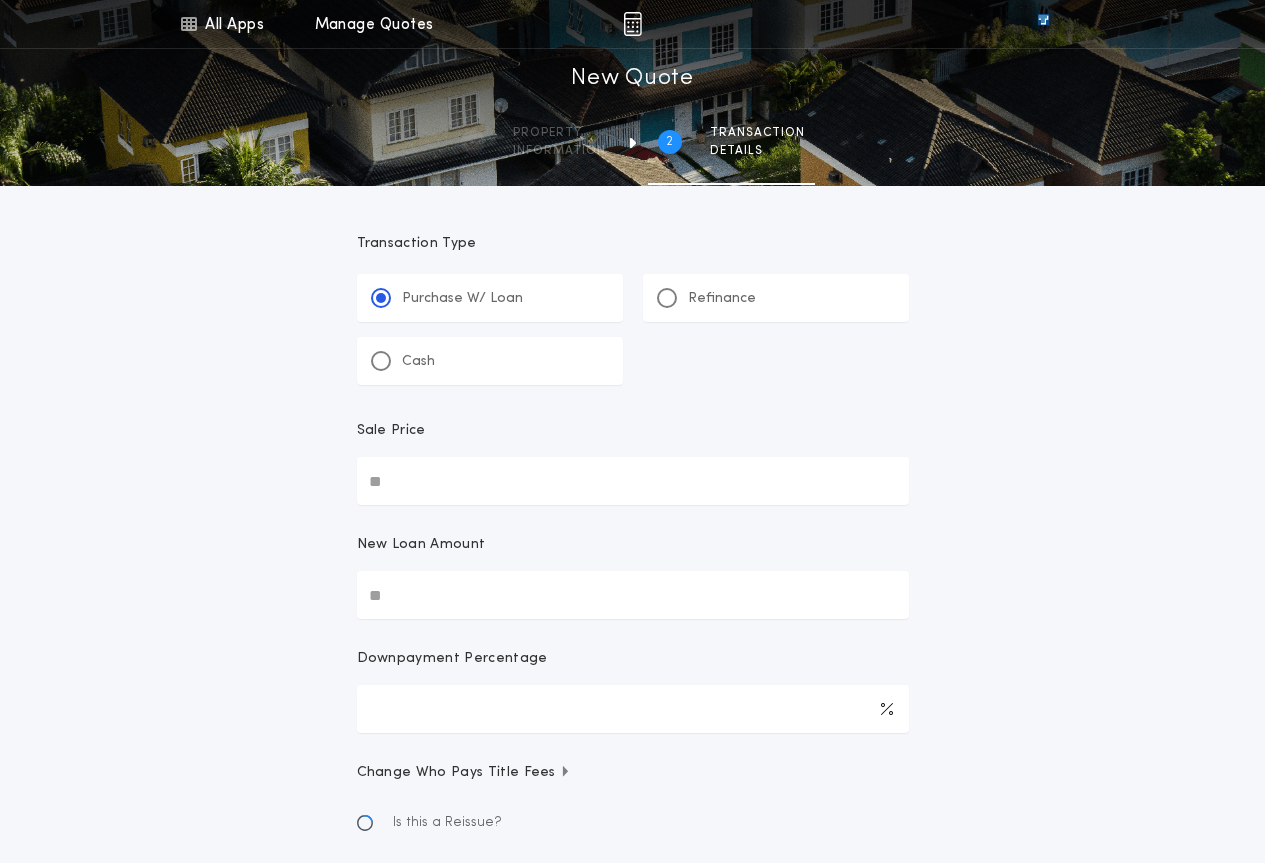 drag, startPoint x: 454, startPoint y: 470, endPoint x: 473, endPoint y: 496, distance: 32.202484 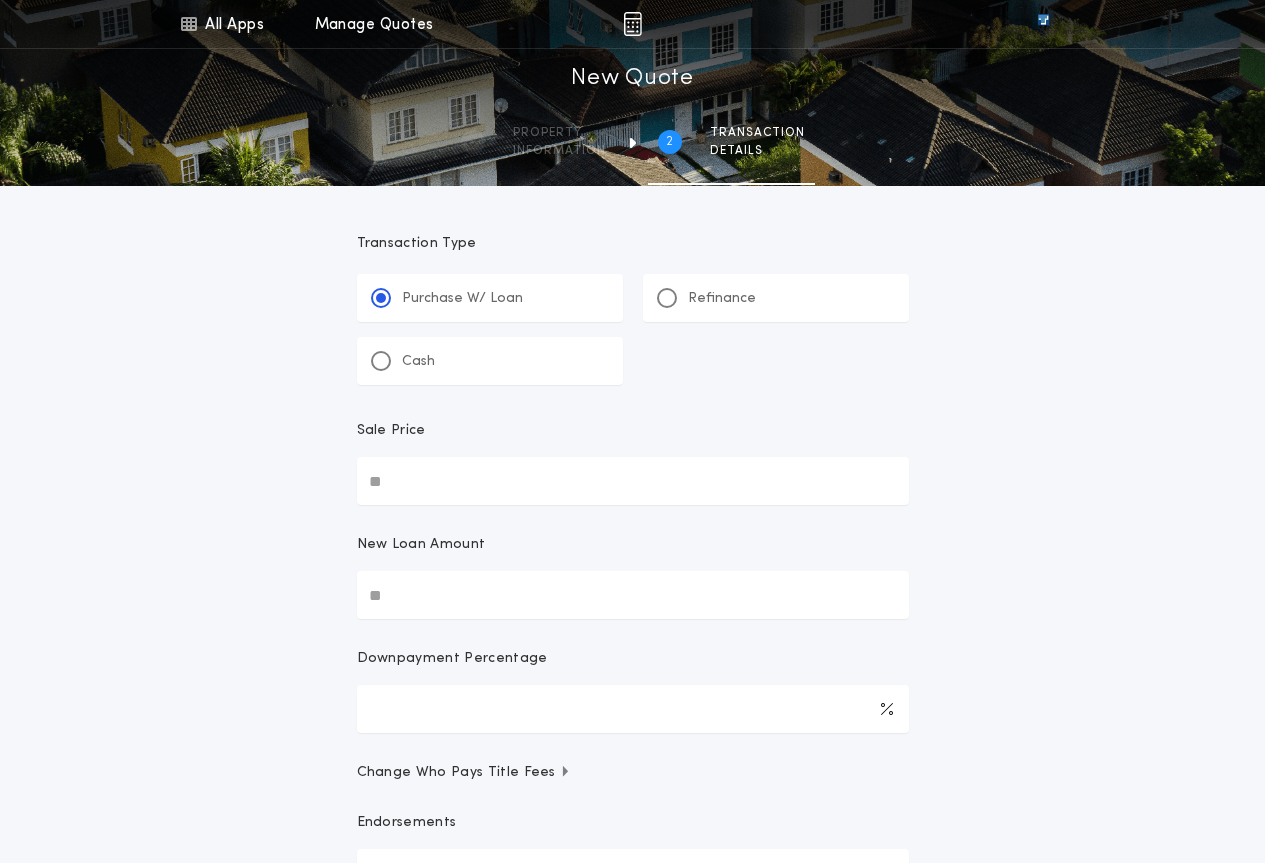 type on "**" 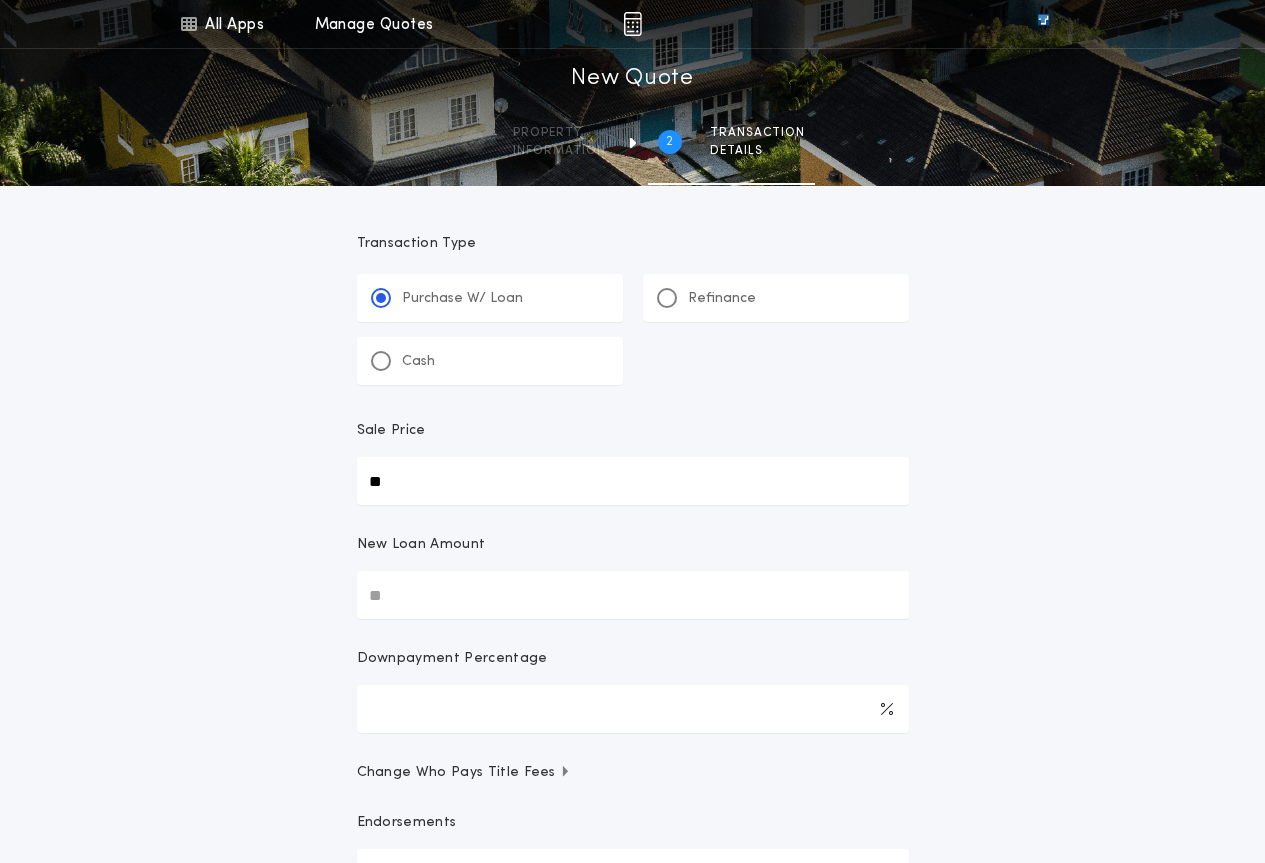 type on "**" 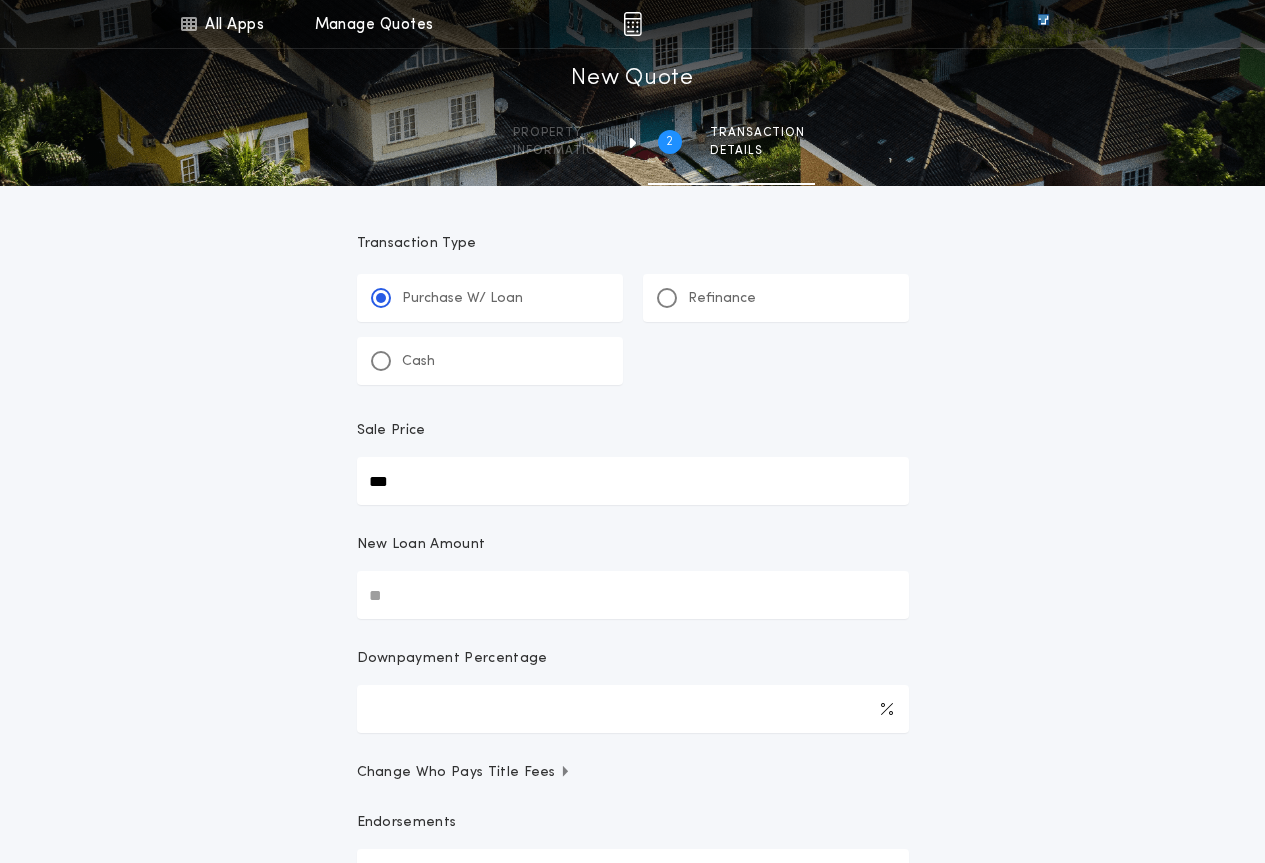 type on "***" 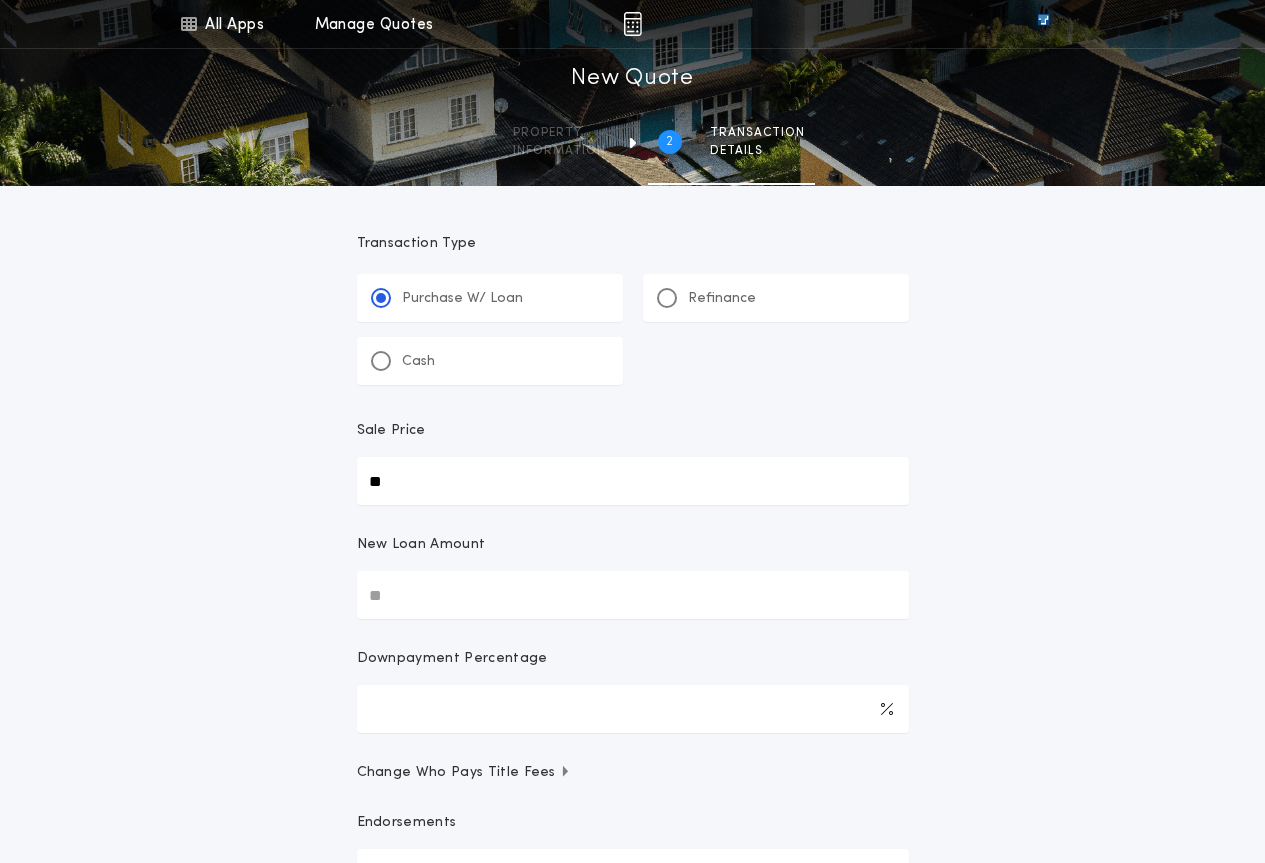 type on "**" 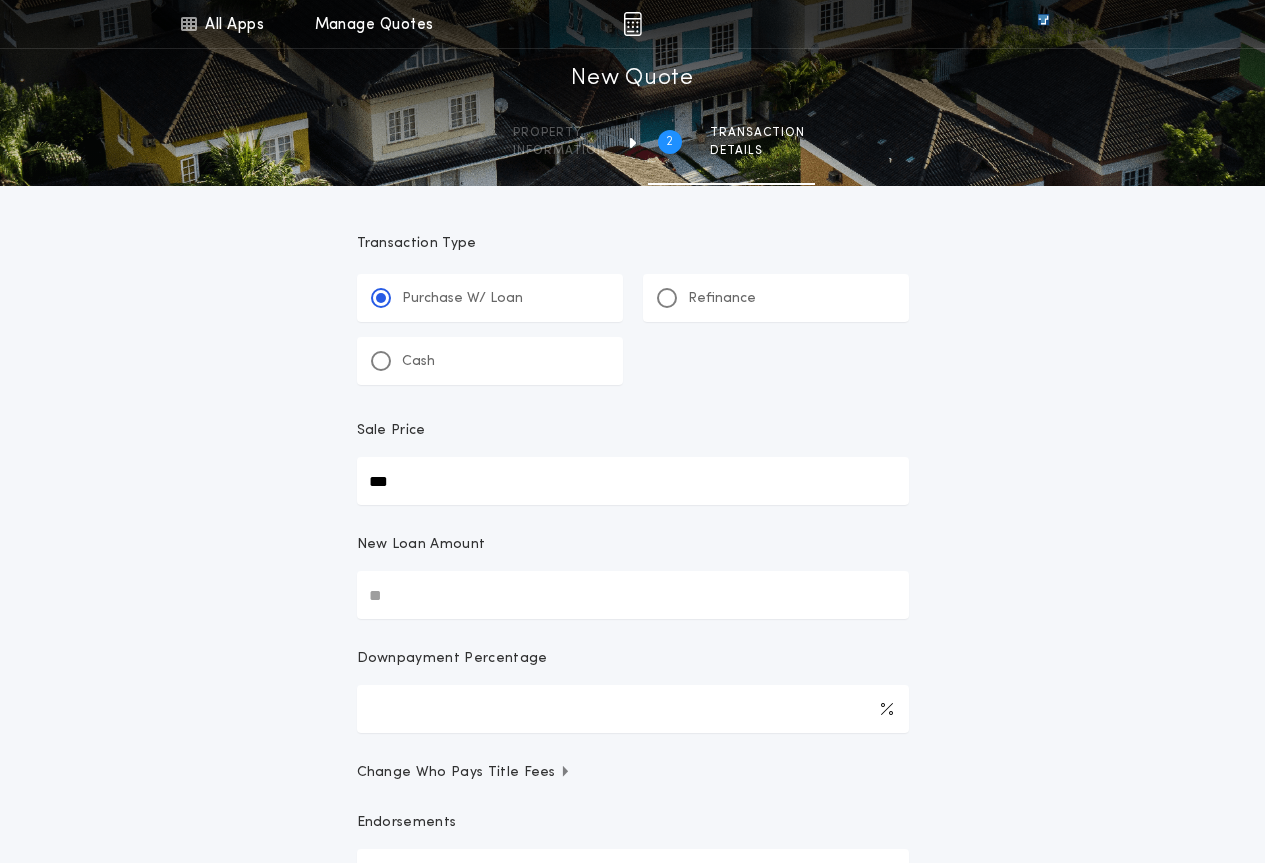 type on "***" 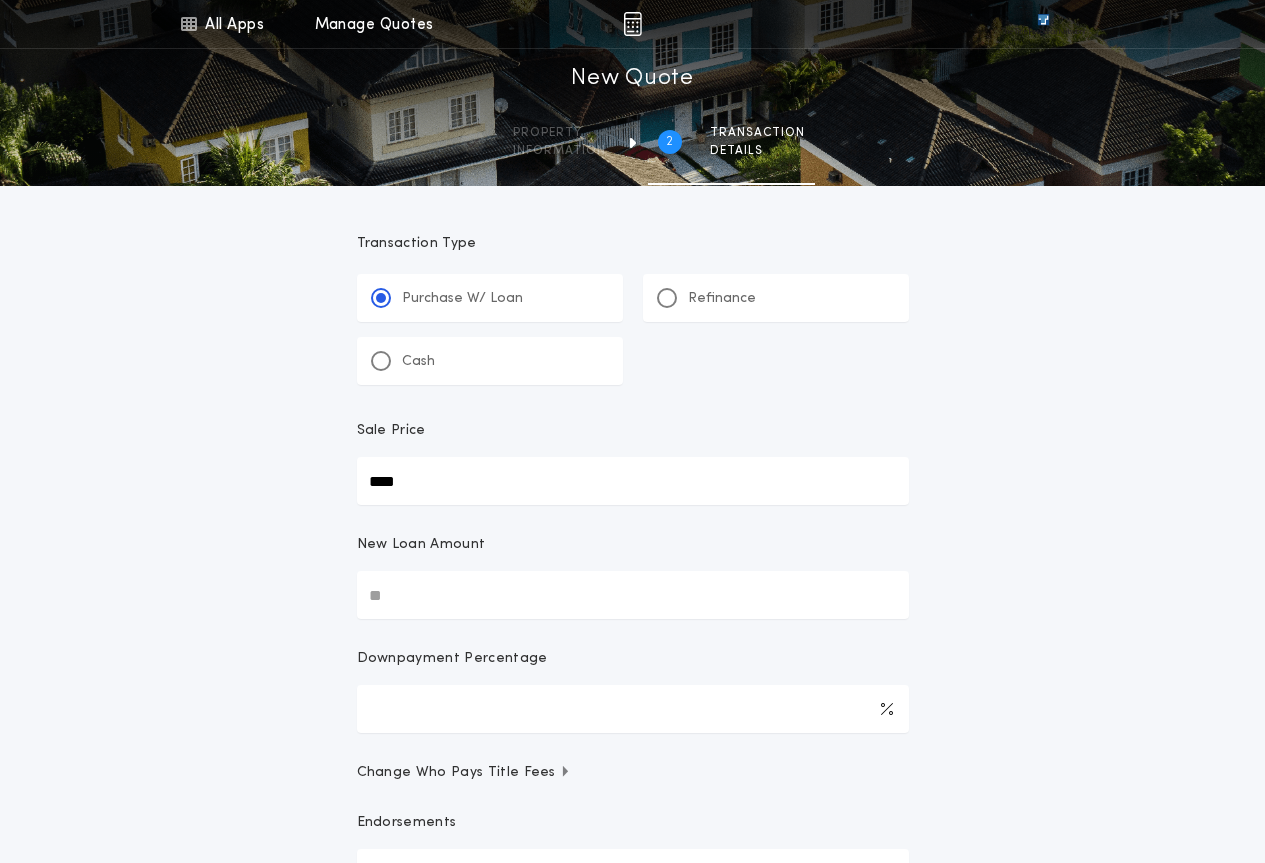 type on "****" 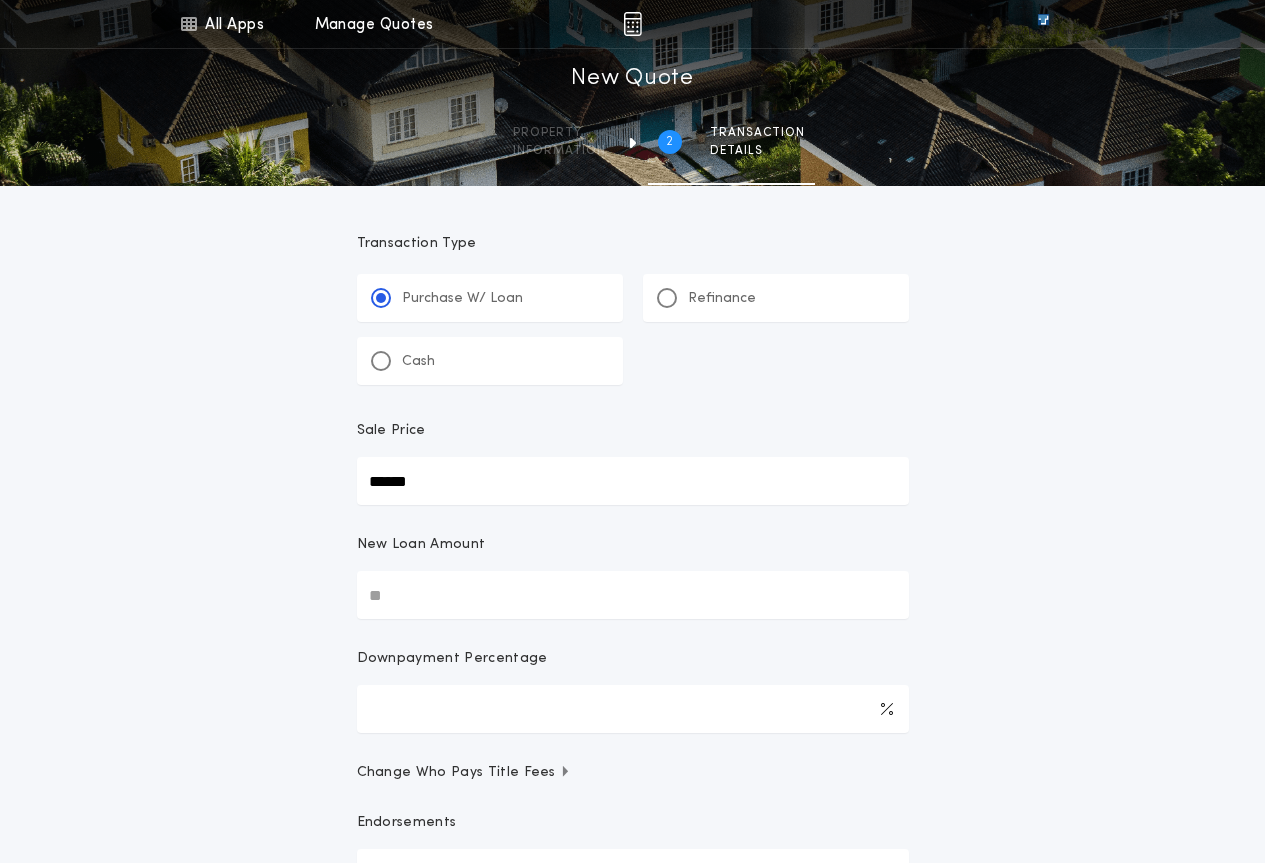 type 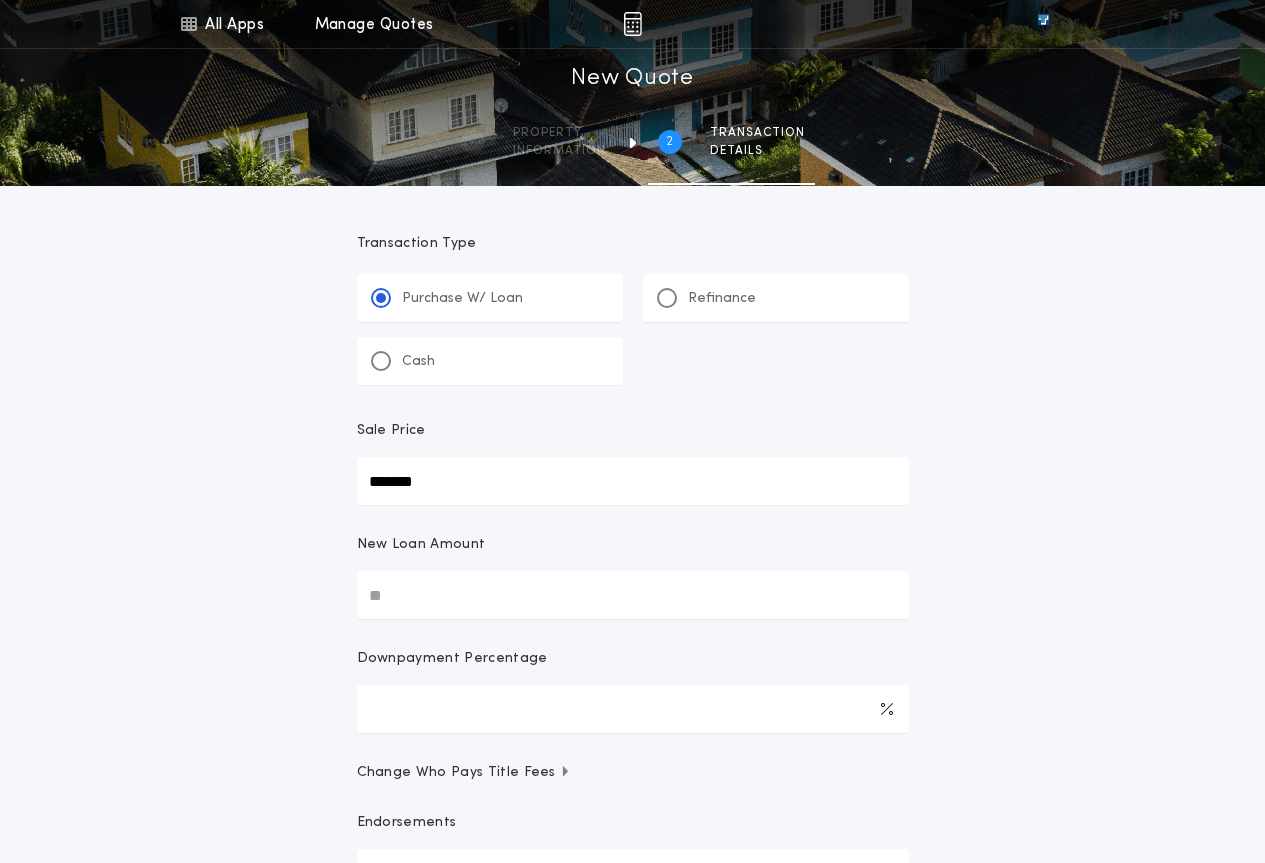 type on "*******" 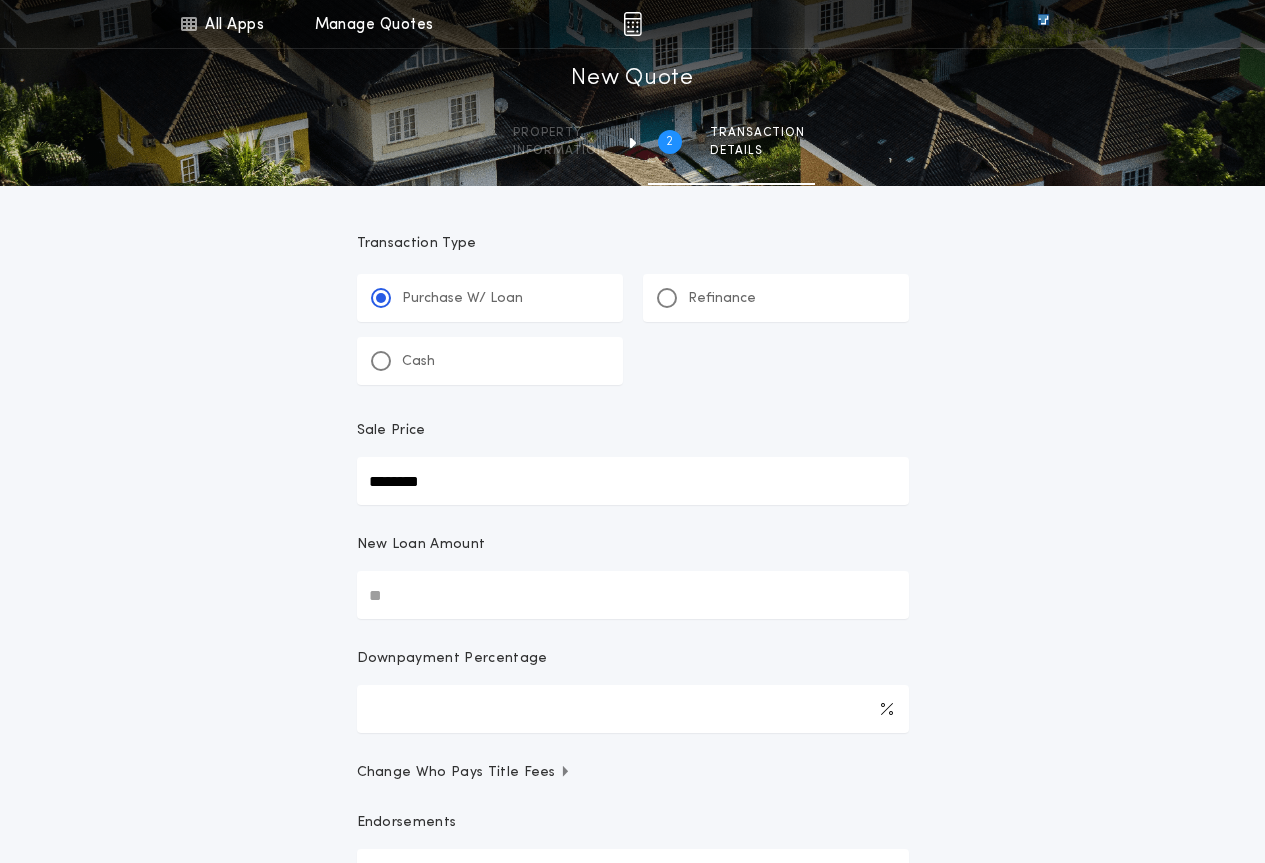 type on "********" 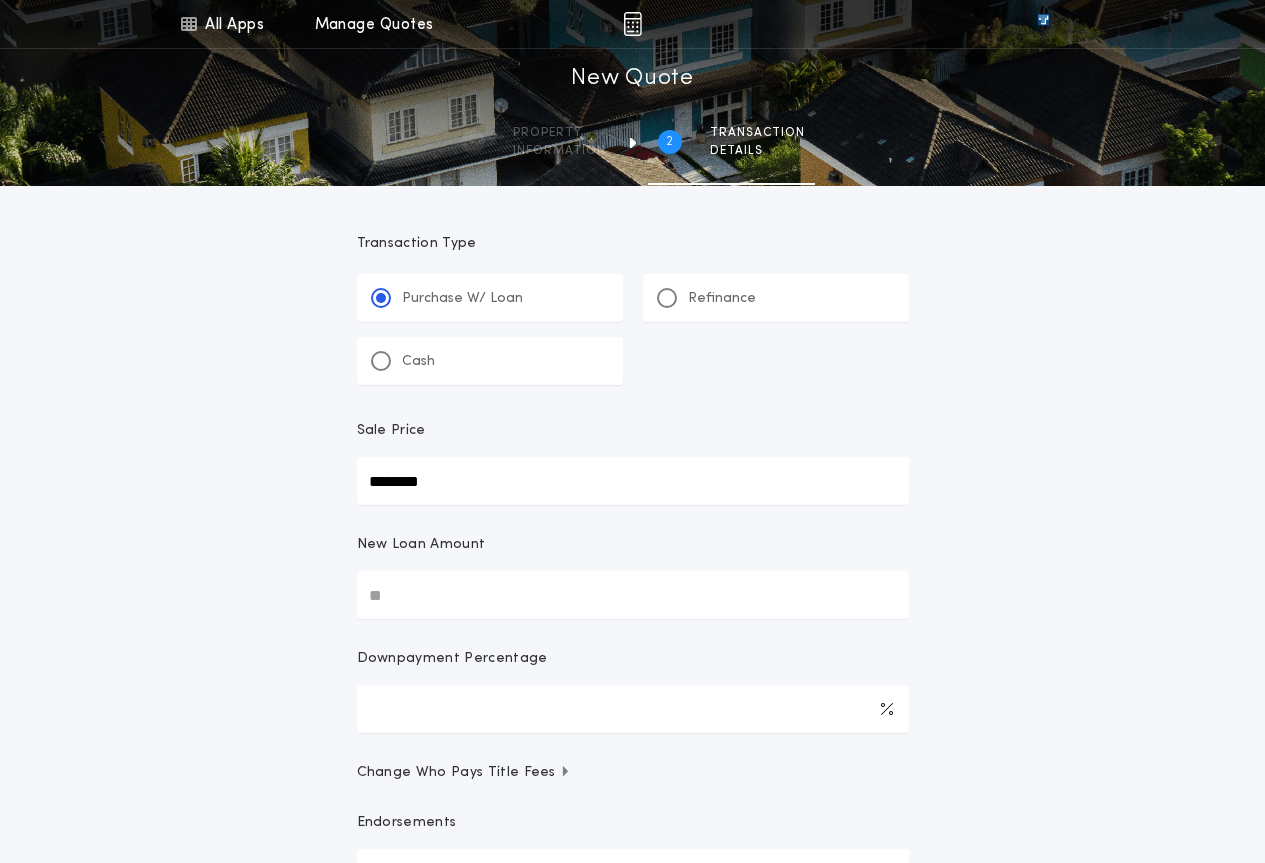 type on "*****" 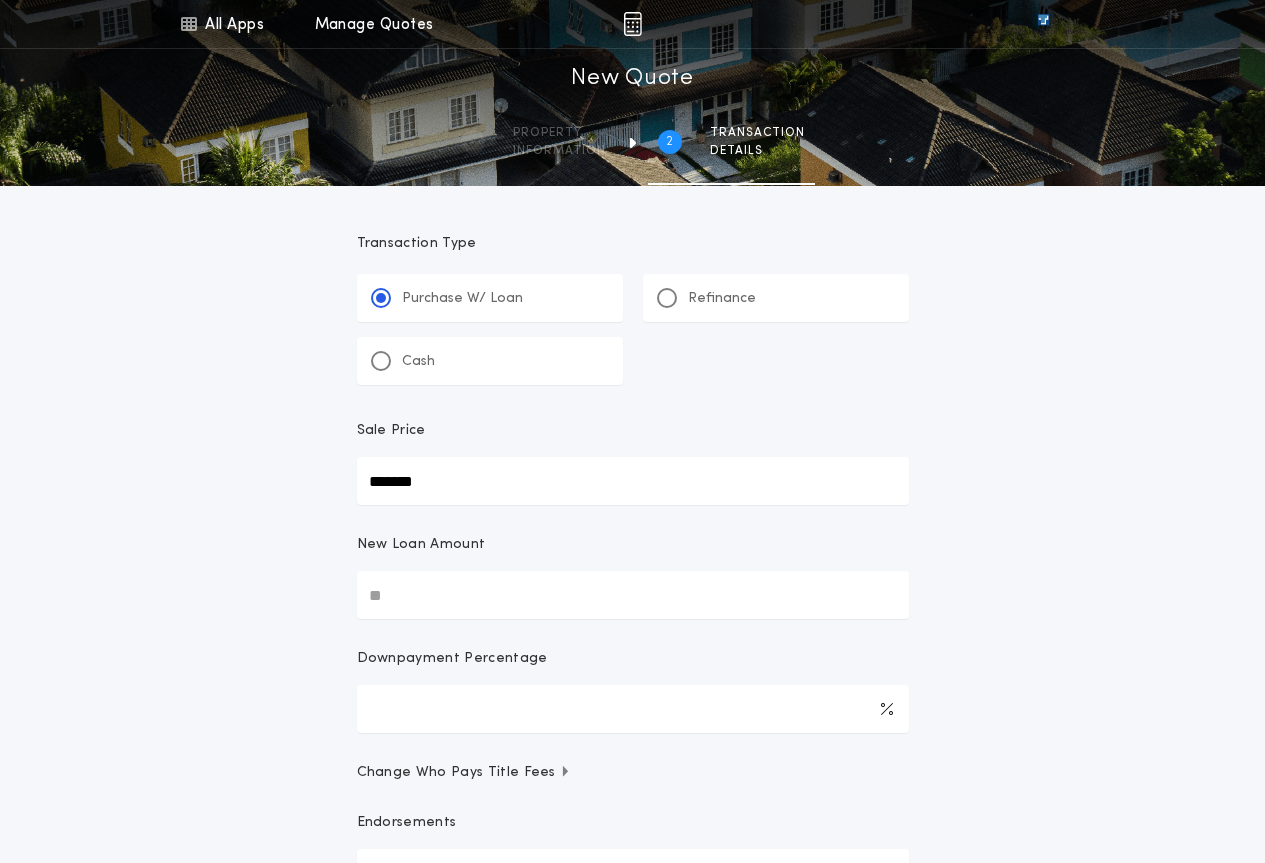type on "*******" 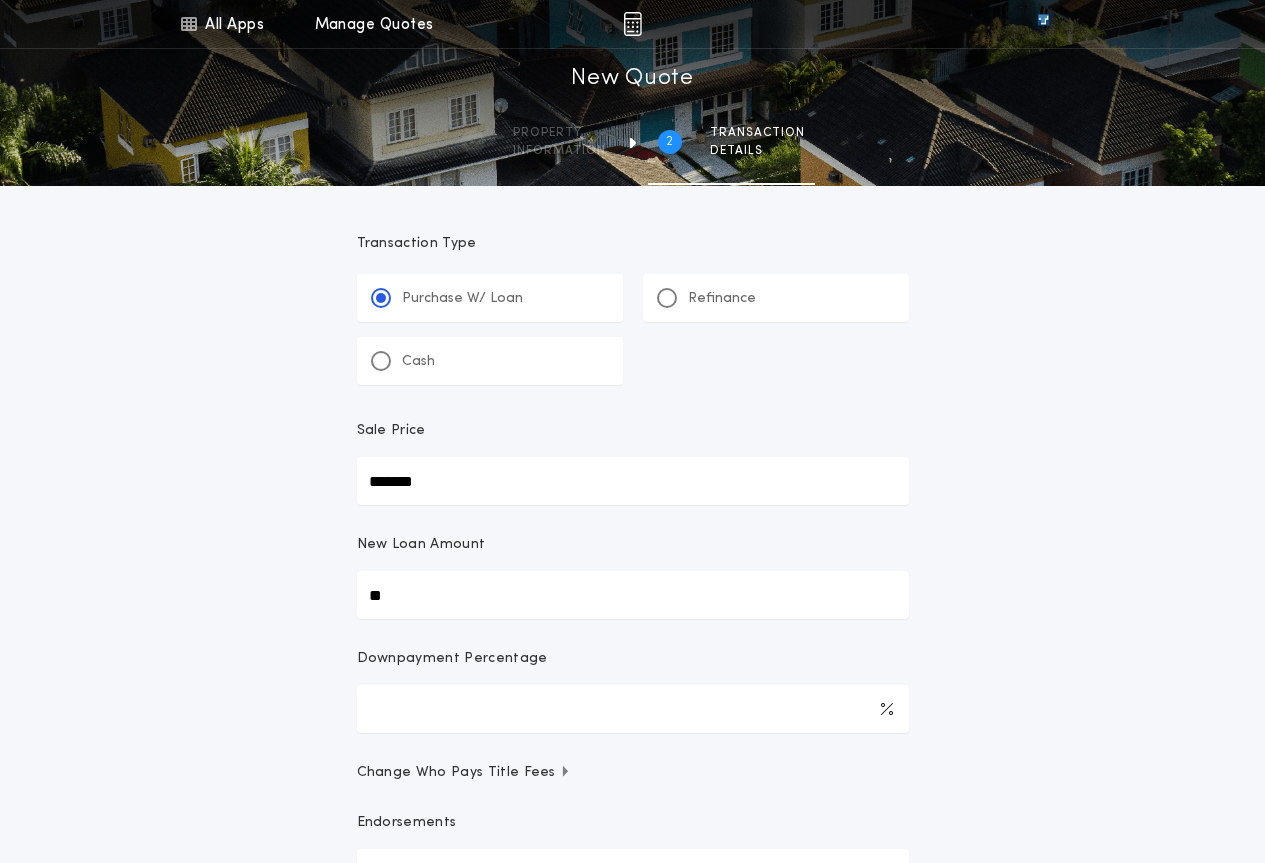 type on "***" 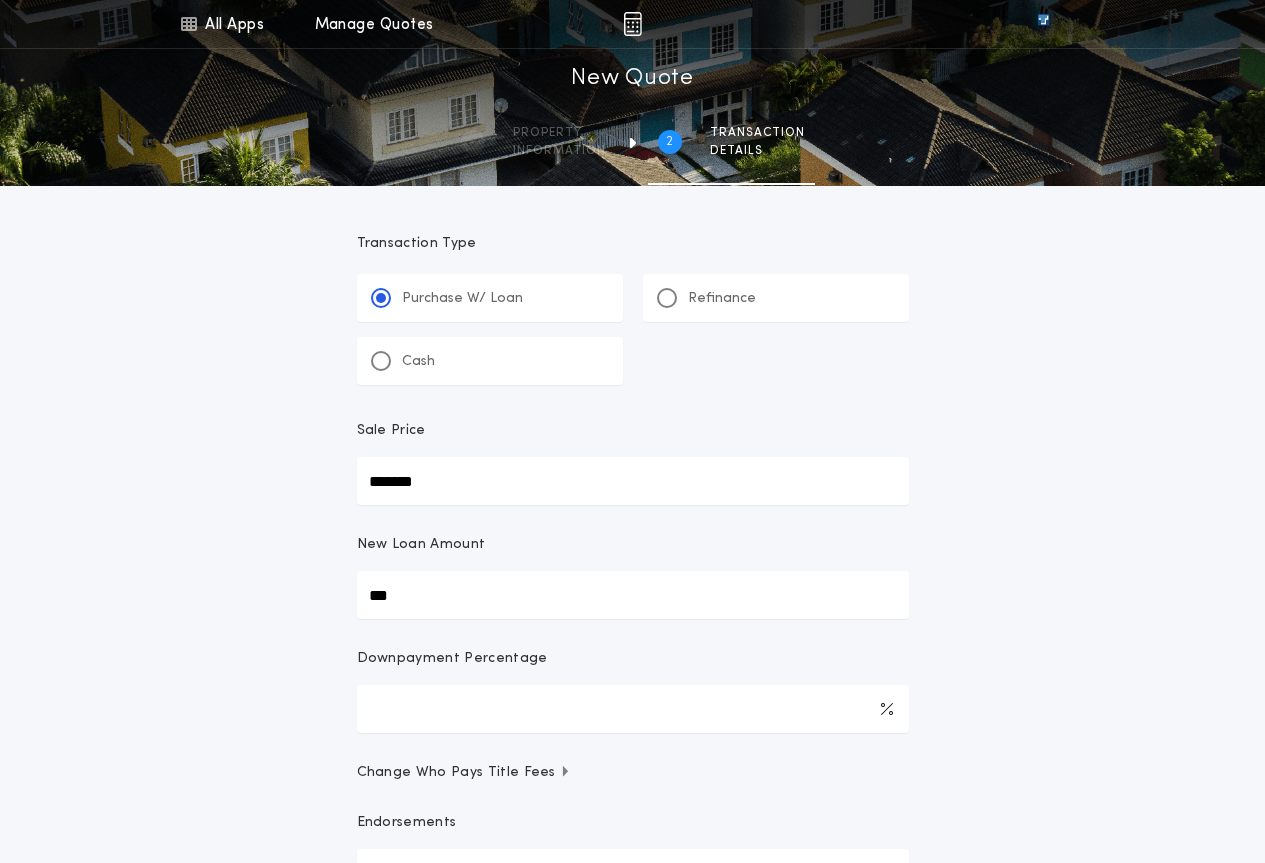 type on "****" 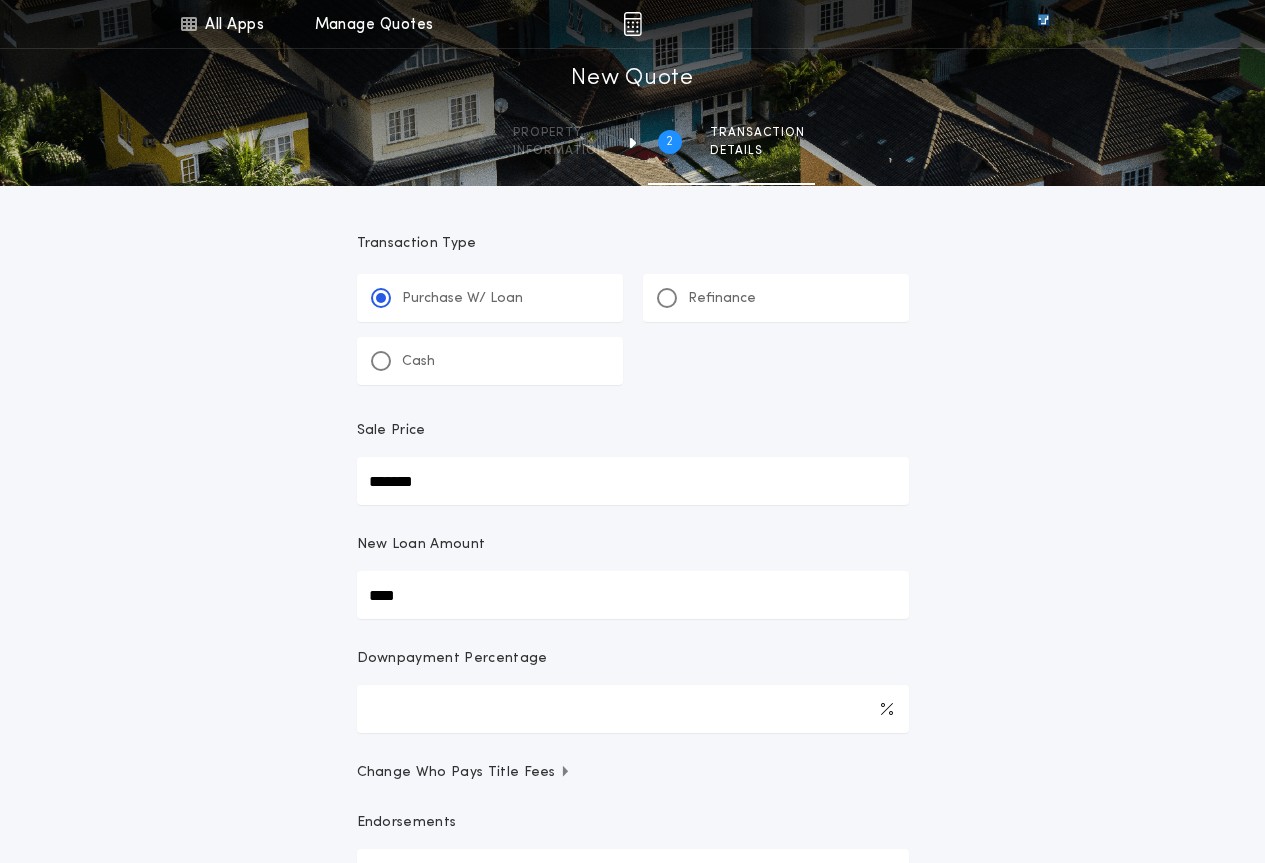 type on "******" 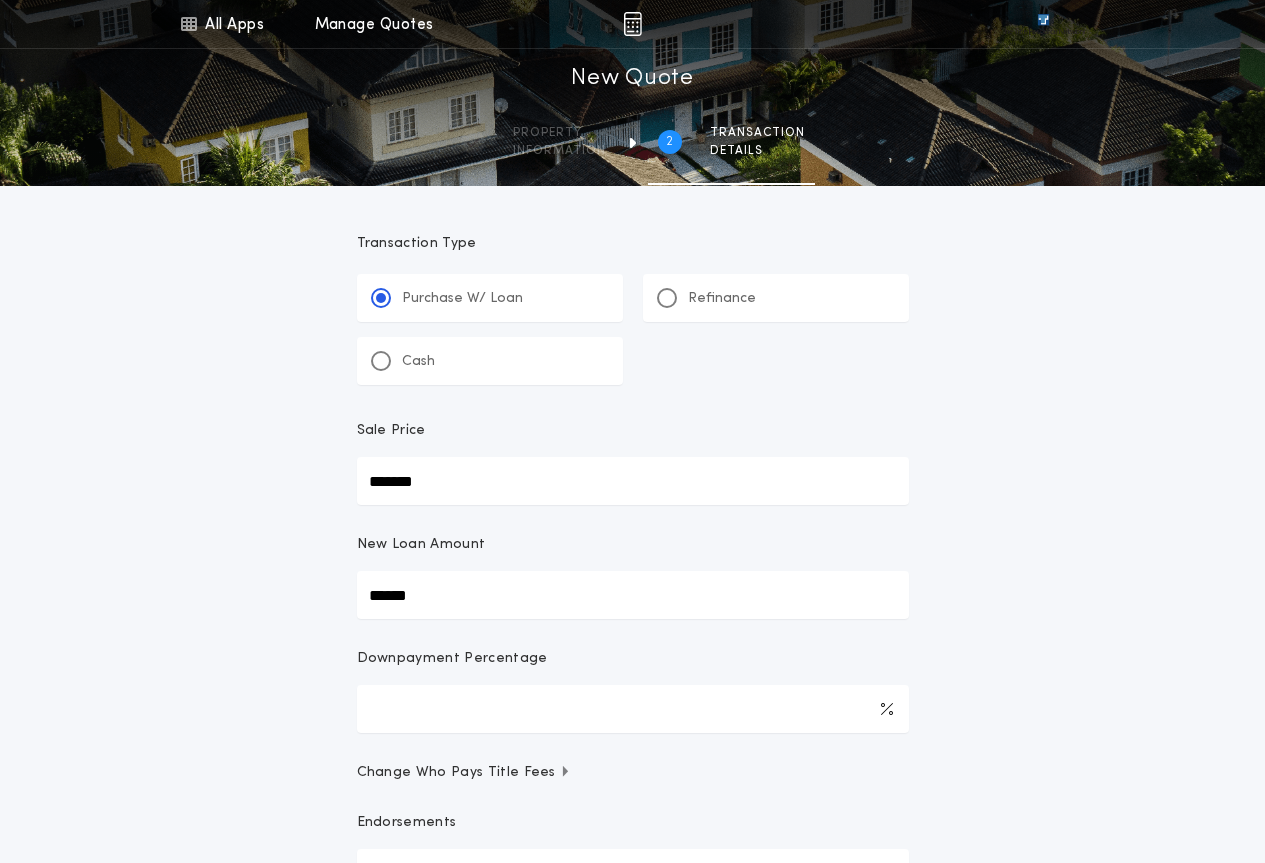 type on "*******" 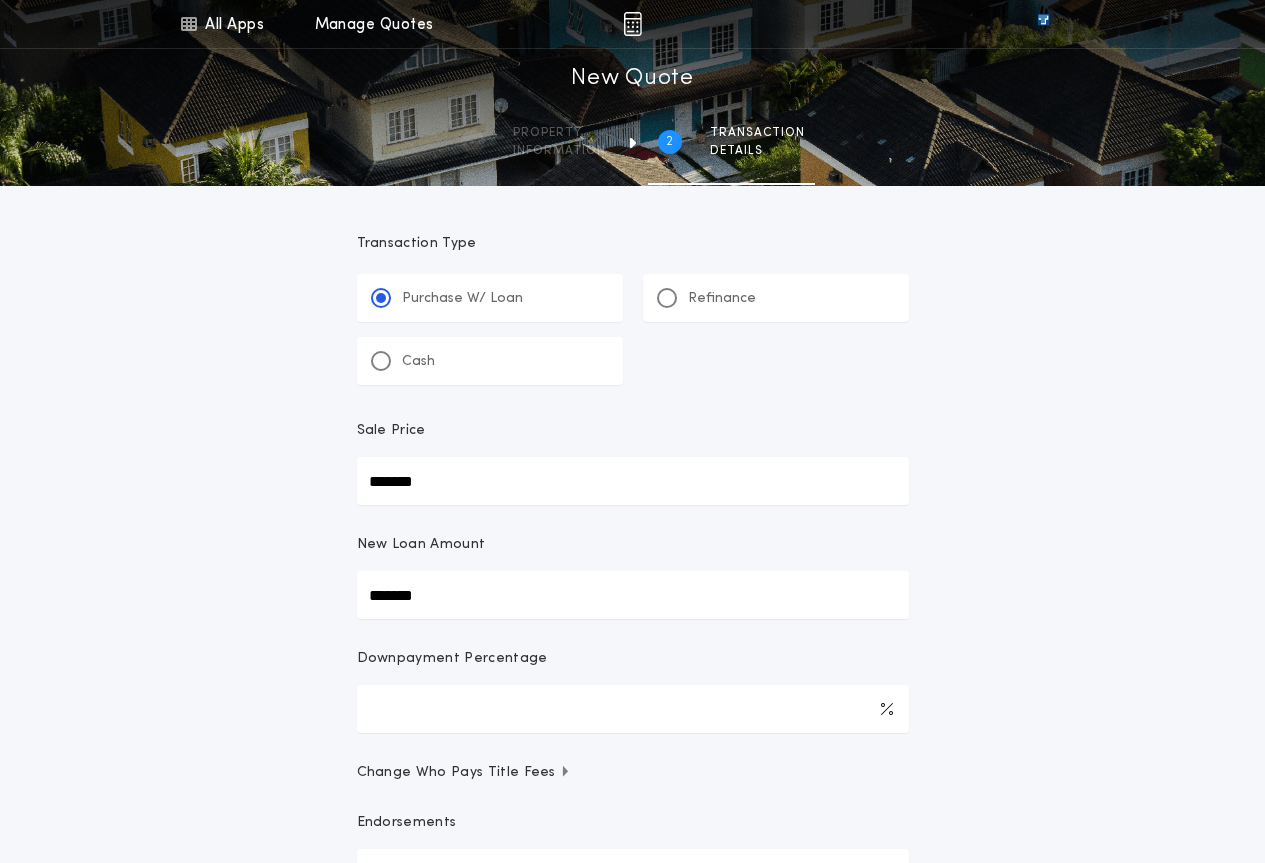 type on "*******" 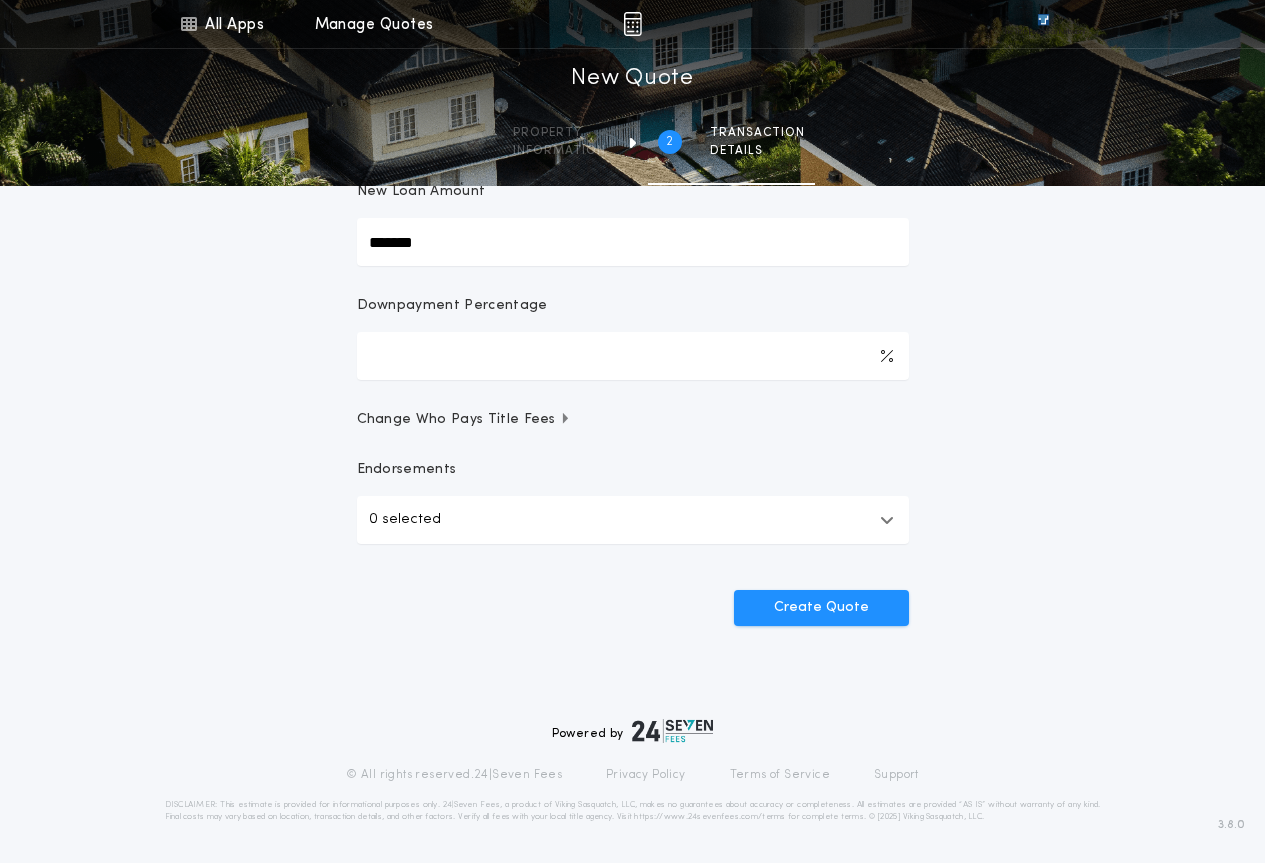 drag, startPoint x: 807, startPoint y: 650, endPoint x: 811, endPoint y: 626, distance: 24.33105 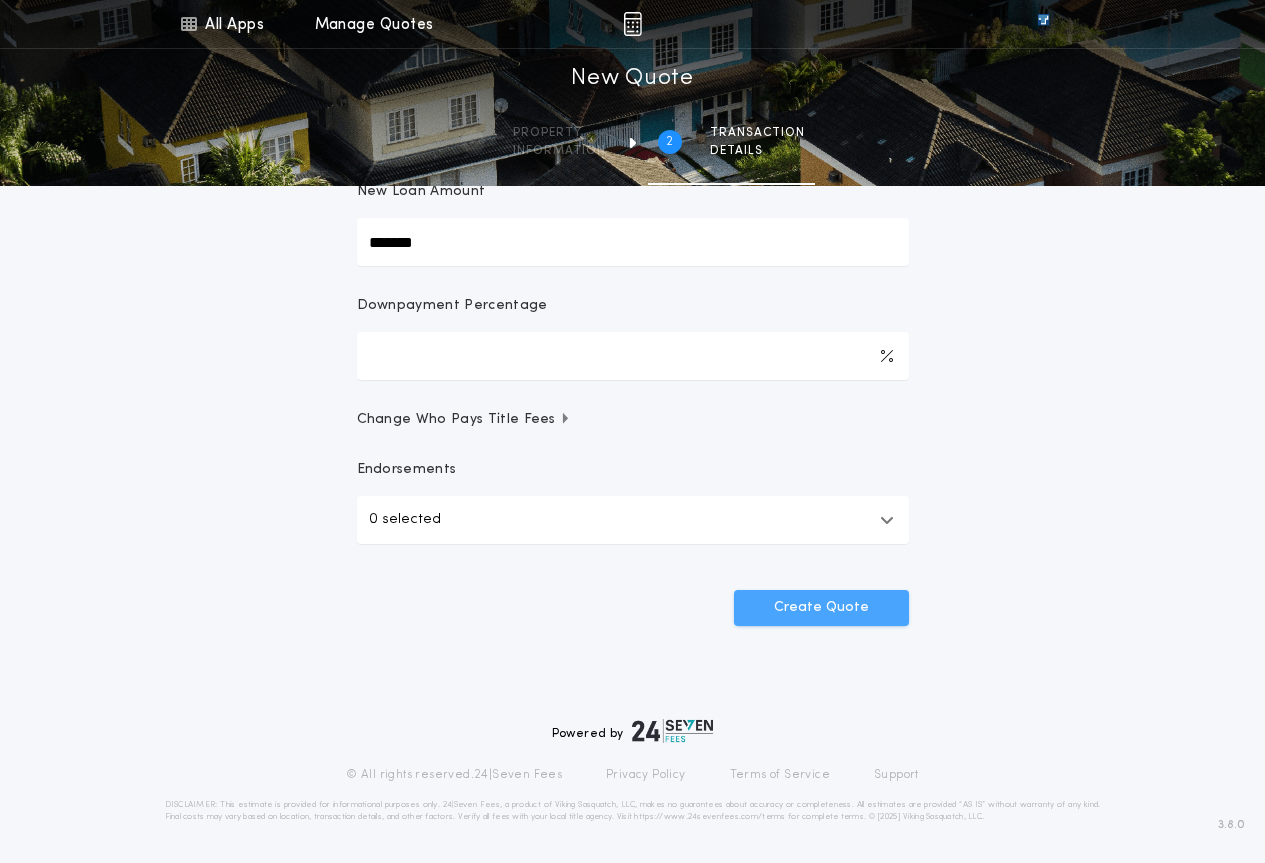 click on "Create Quote" at bounding box center [821, 608] 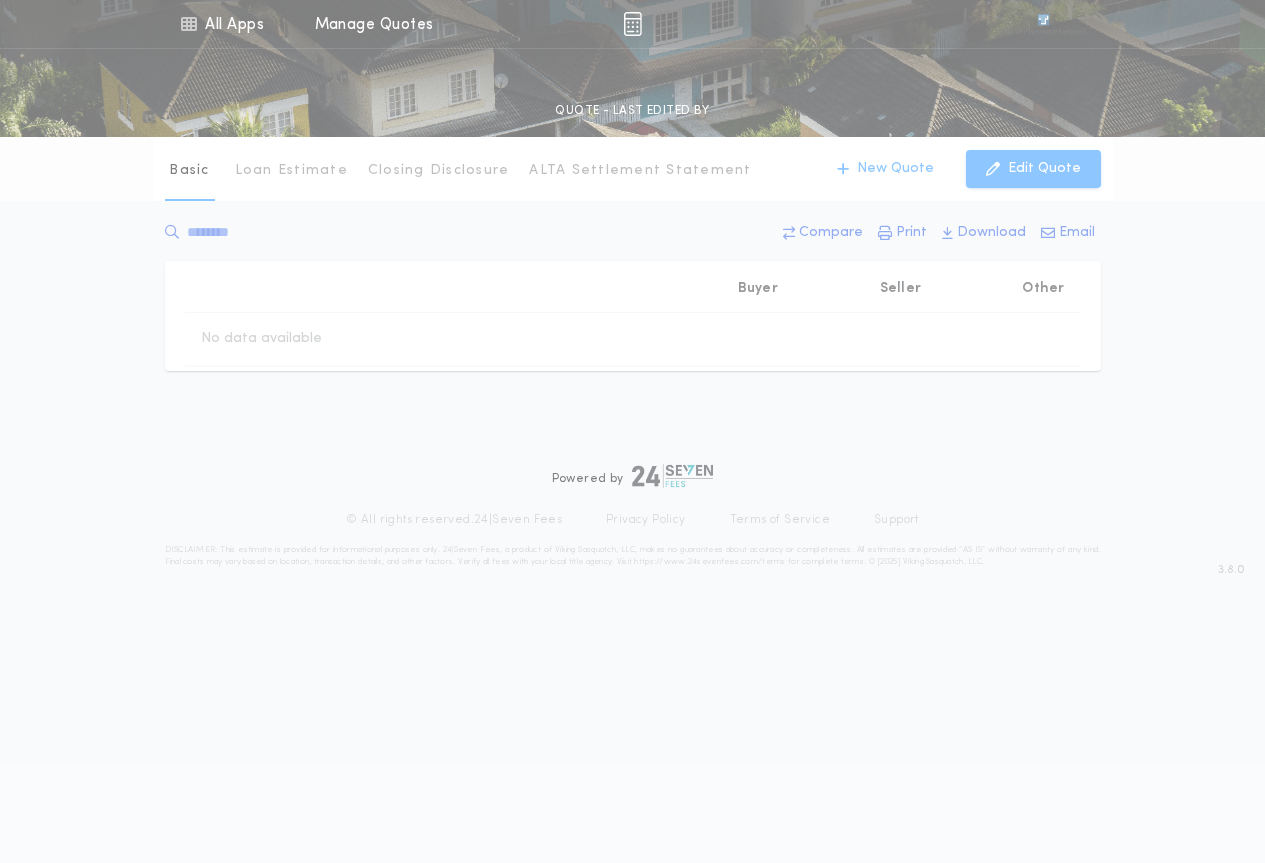 scroll, scrollTop: 0, scrollLeft: 0, axis: both 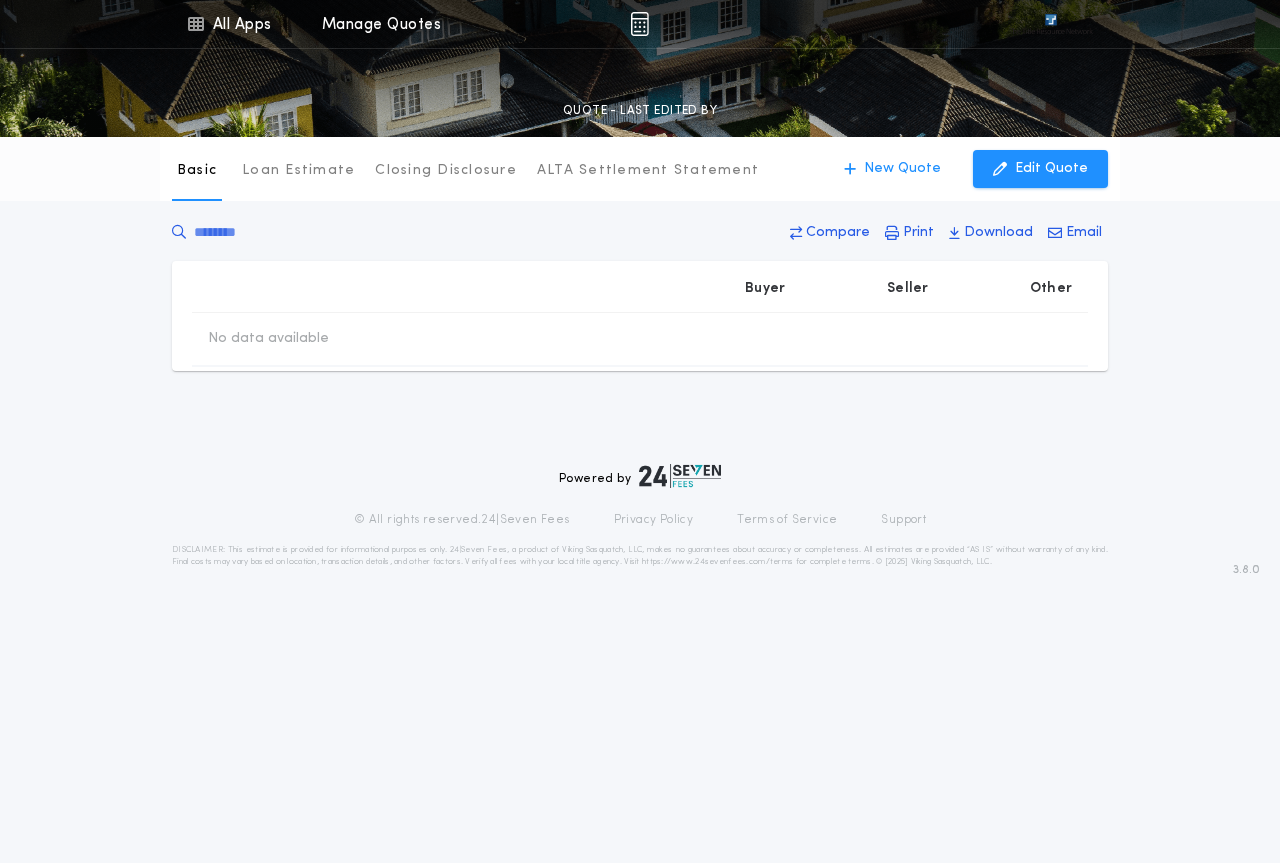type on "*******" 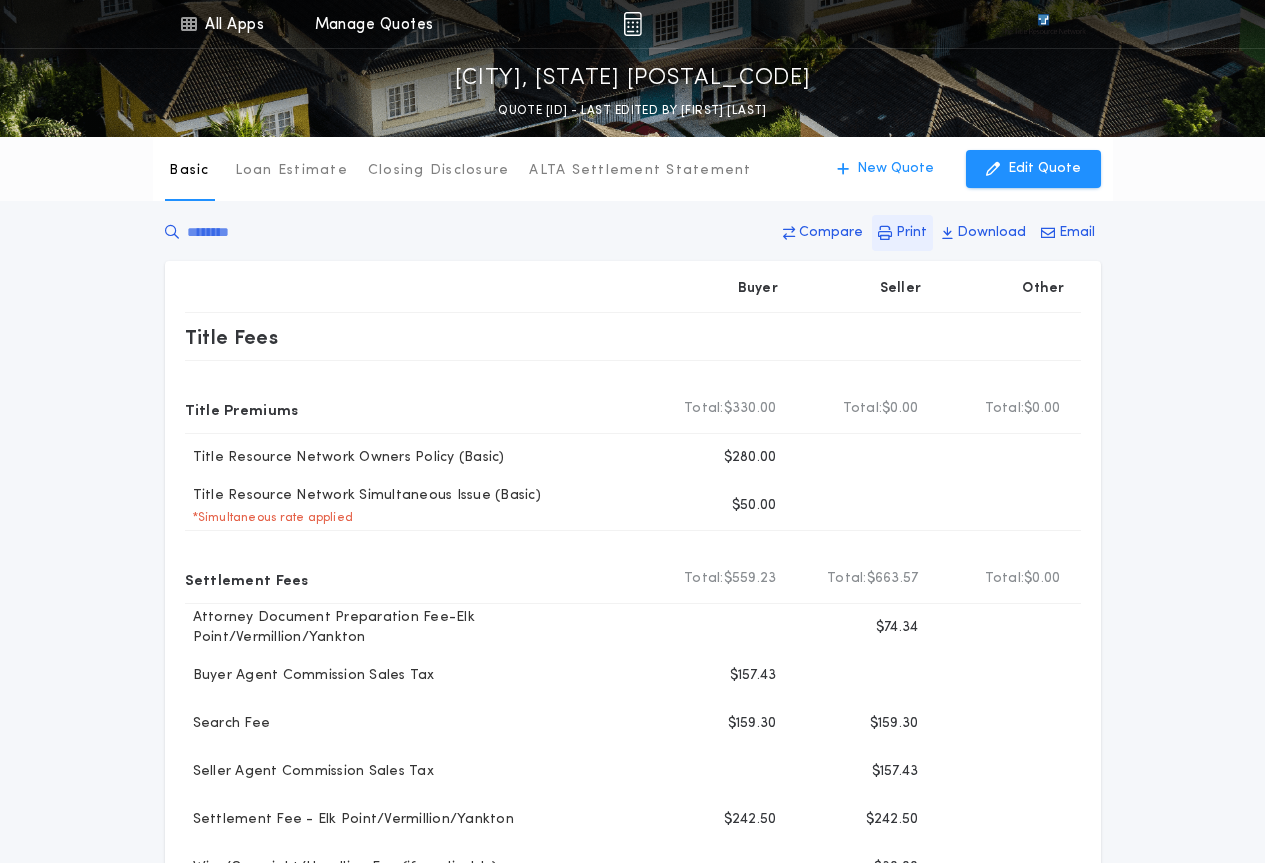 click on "Print" at bounding box center [911, 233] 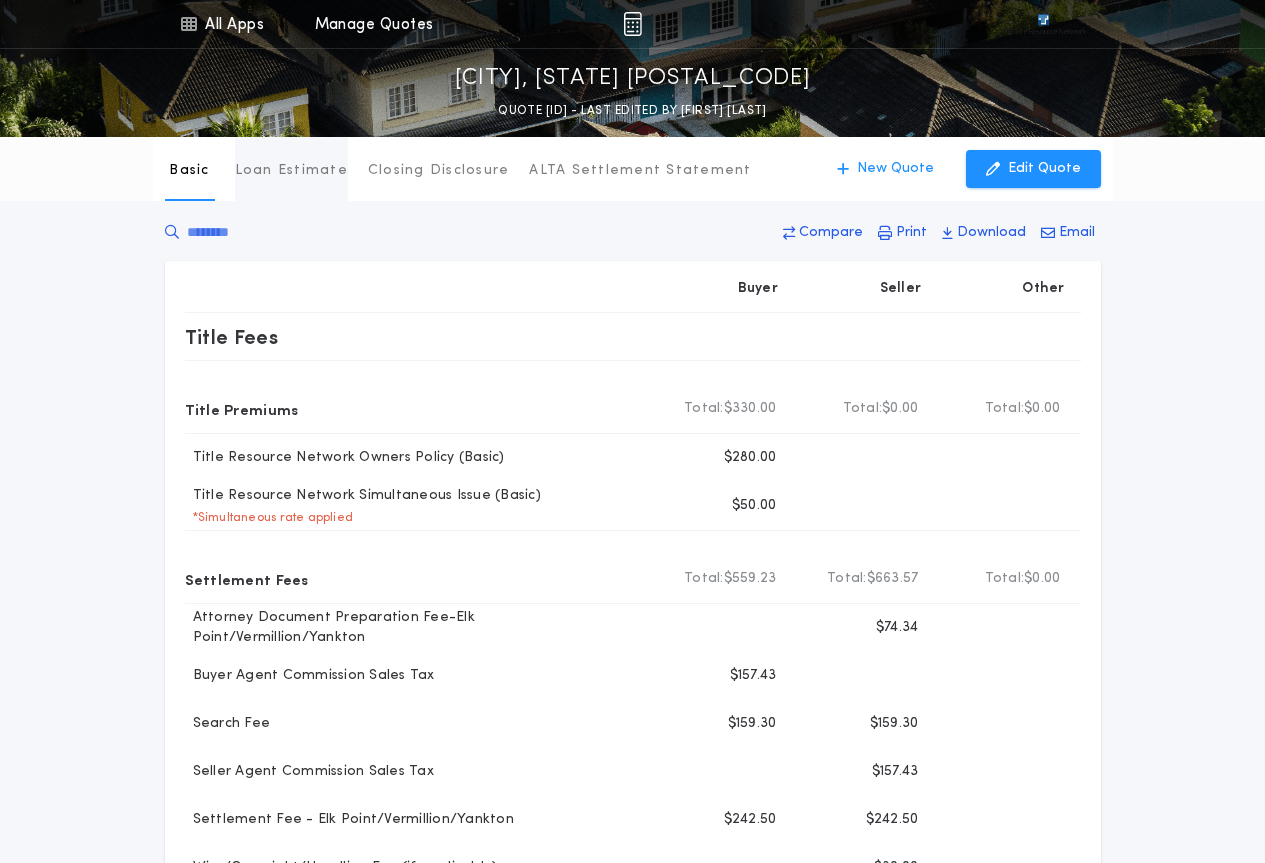 click on "Loan Estimate" at bounding box center [291, 171] 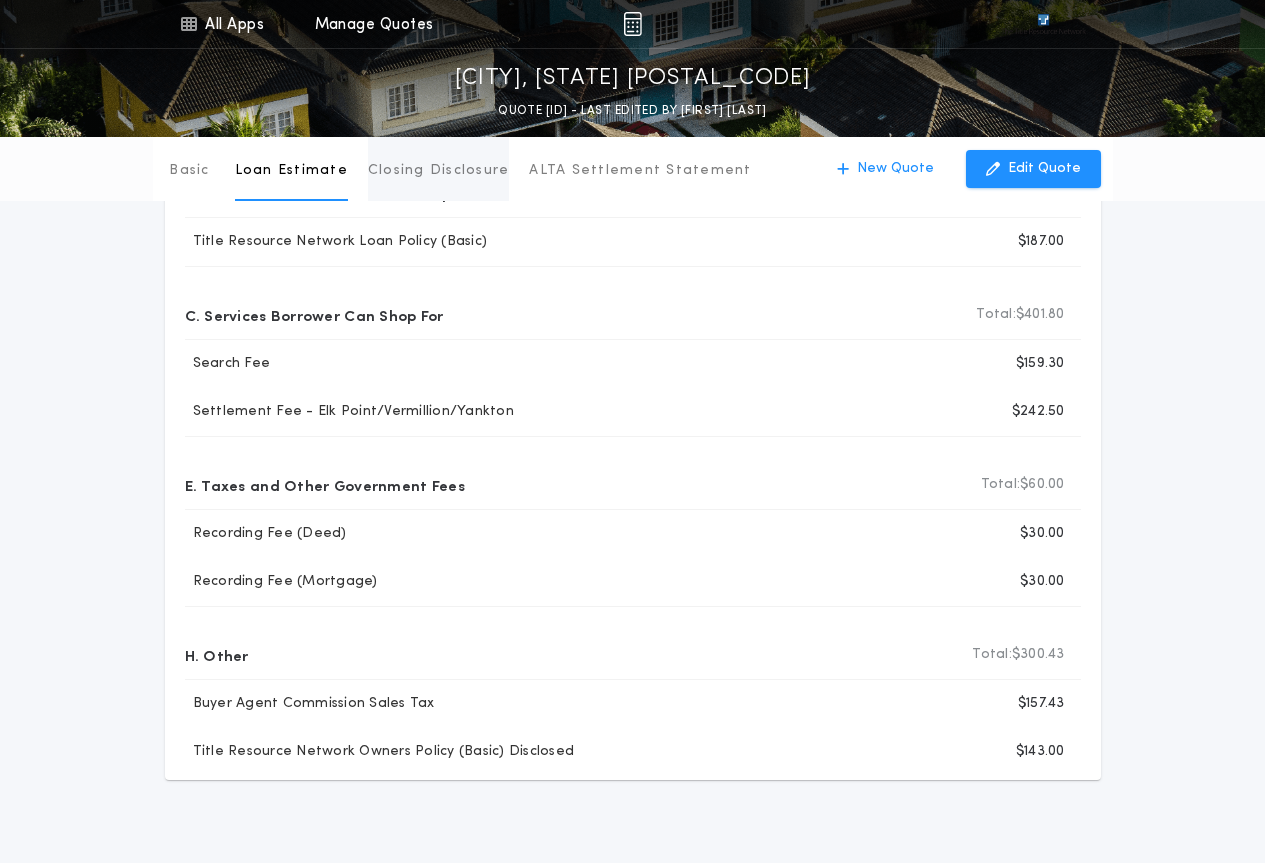 scroll, scrollTop: 0, scrollLeft: 0, axis: both 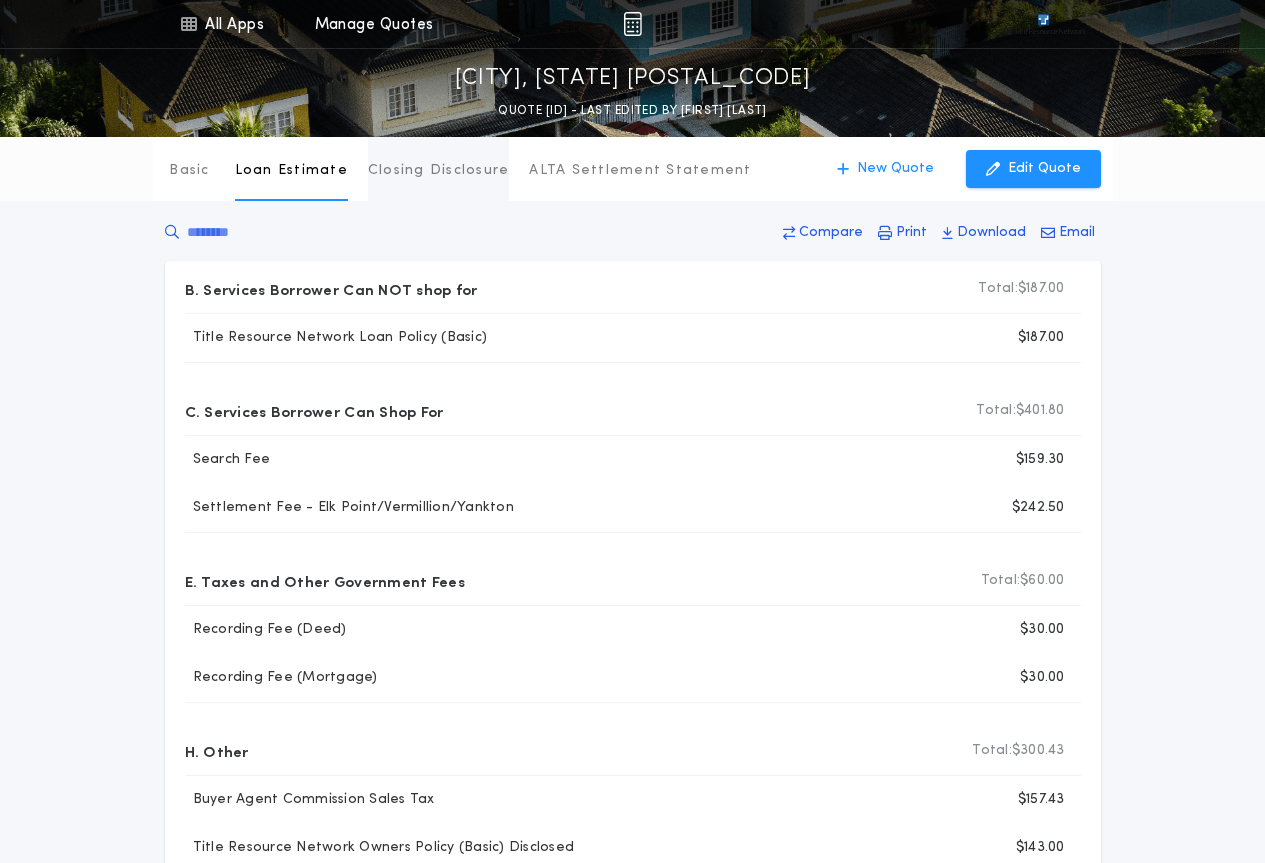 click on "Closing Disclosure" at bounding box center [439, 171] 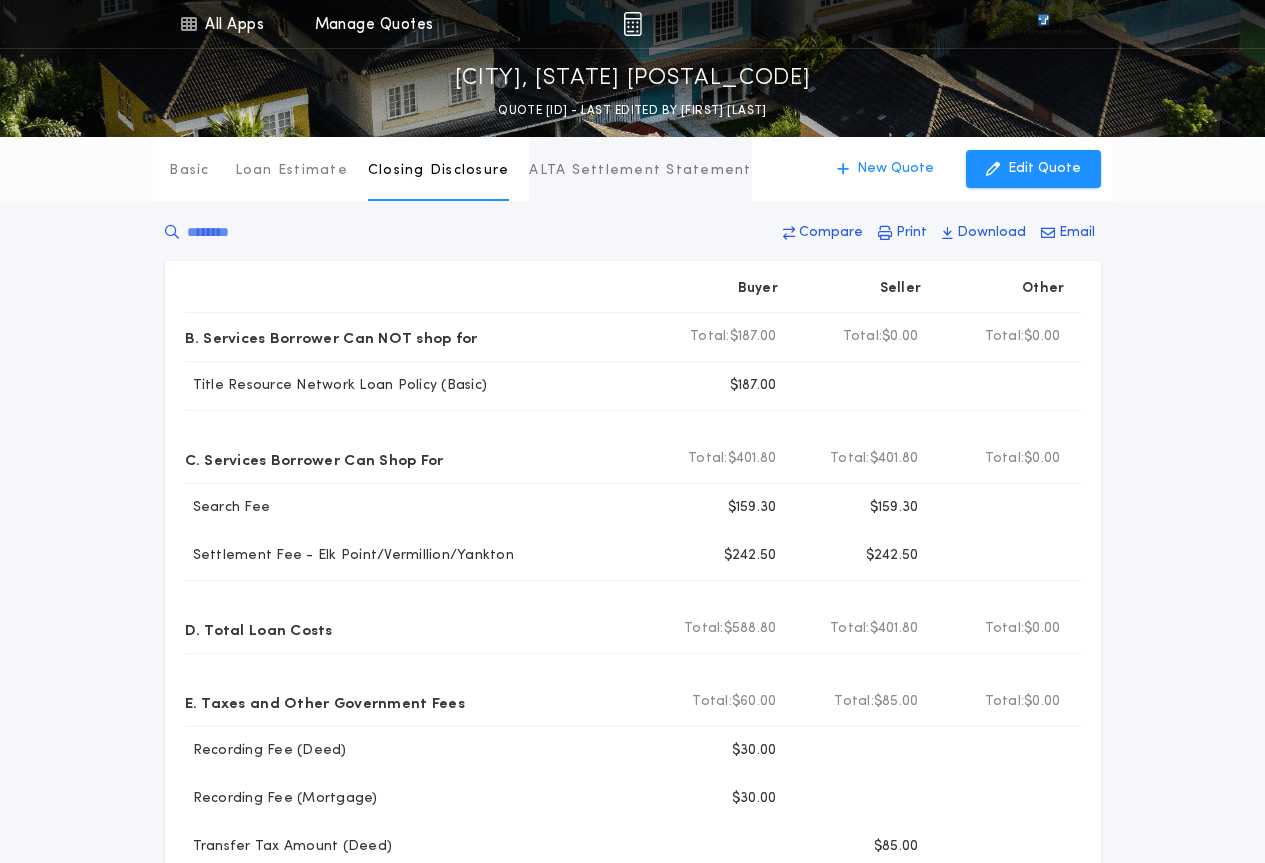 click on "ALTA Settlement Statement" at bounding box center (640, 171) 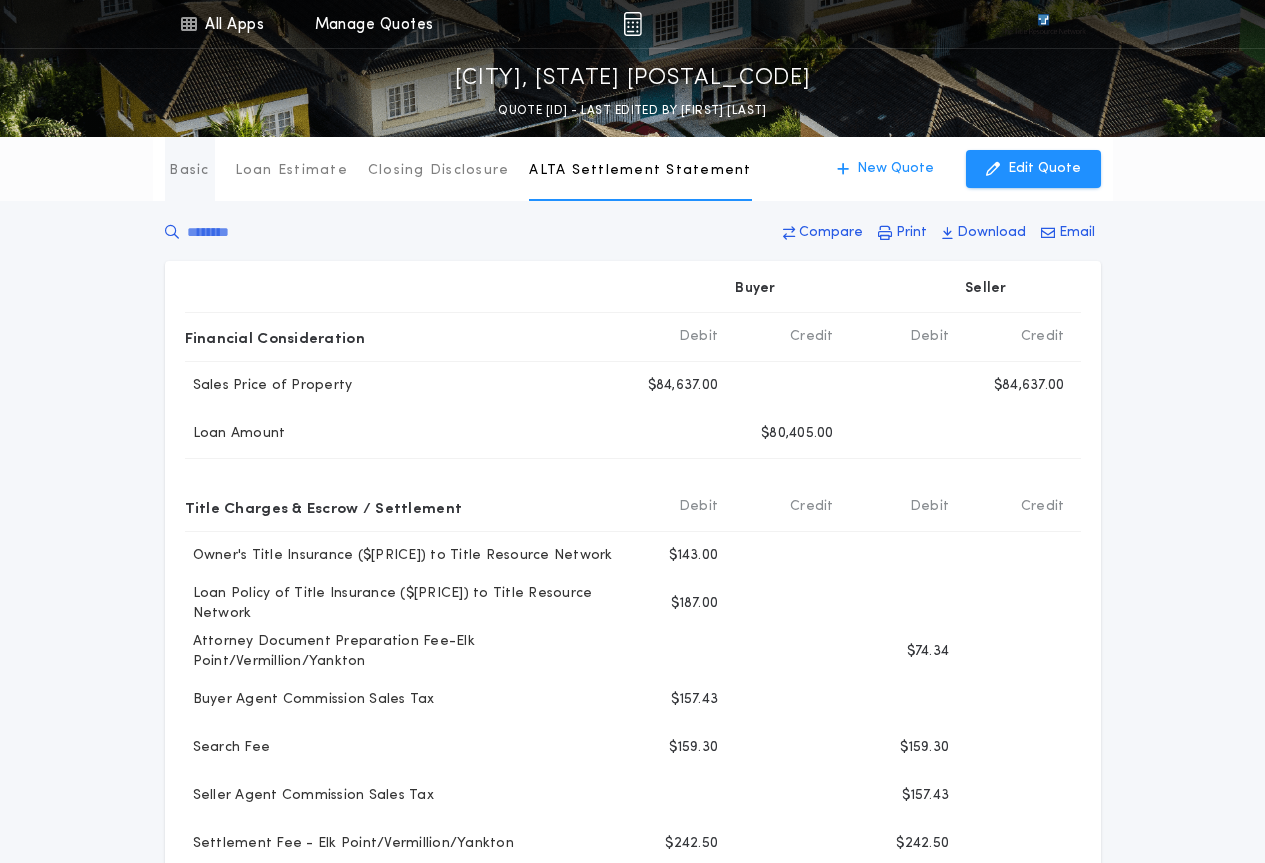 click on "Basic" at bounding box center [189, 171] 